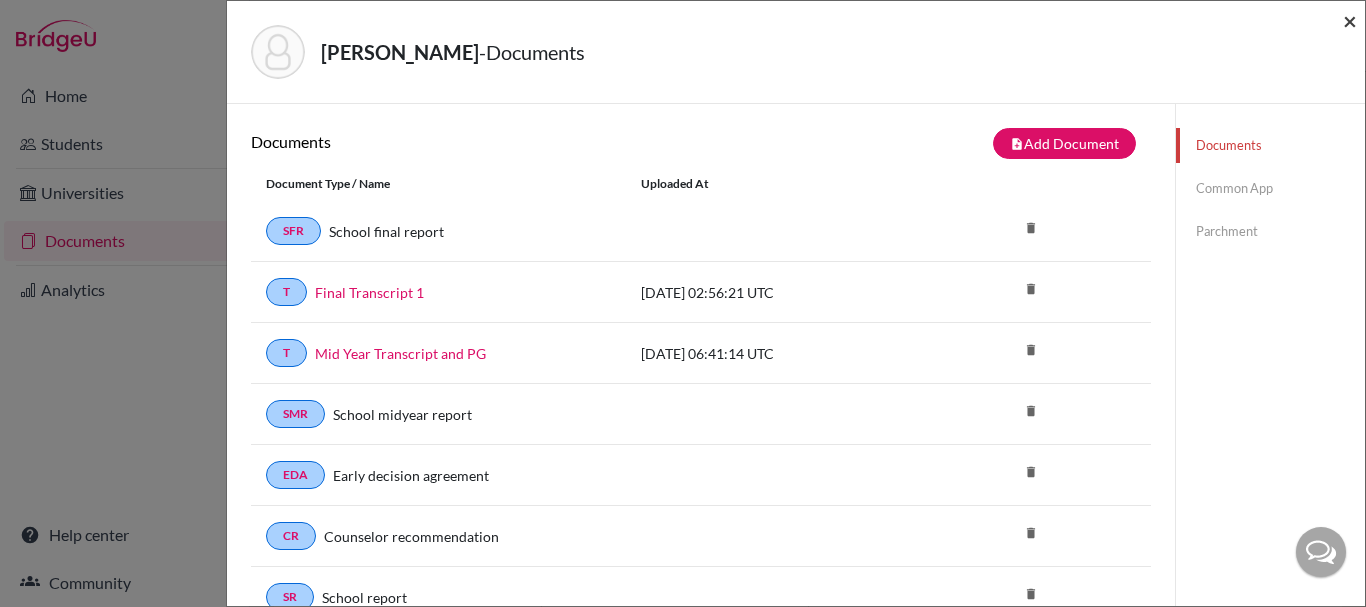 scroll, scrollTop: 0, scrollLeft: 0, axis: both 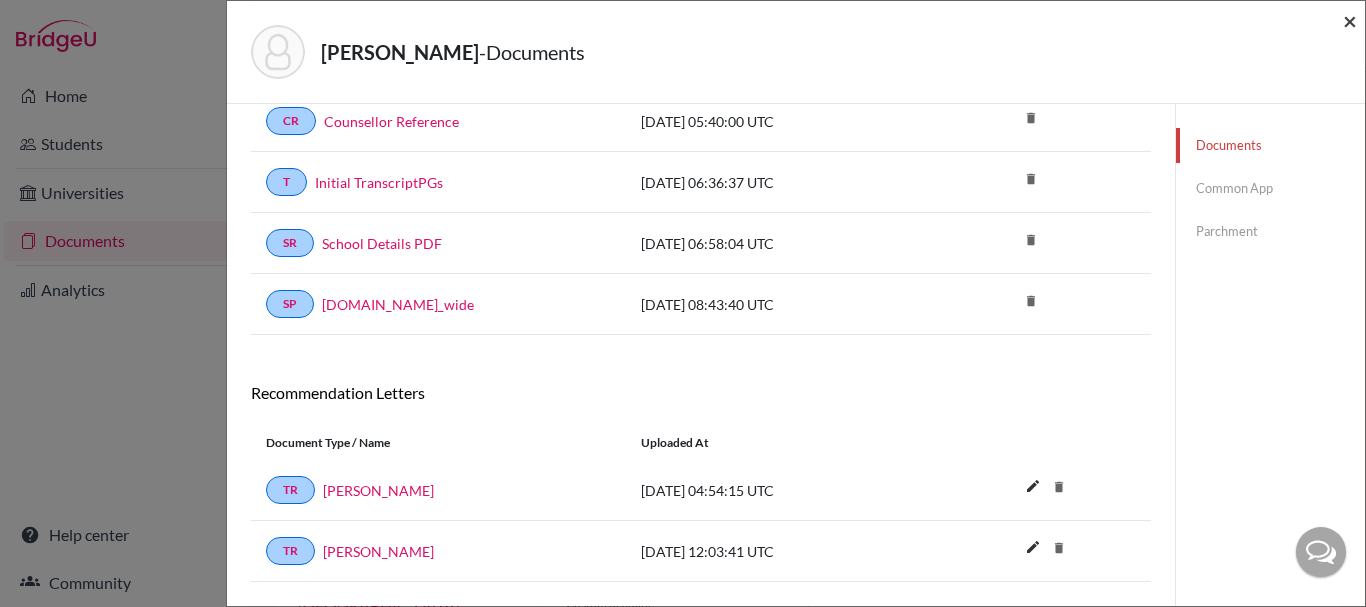 click on "×" at bounding box center (1350, 20) 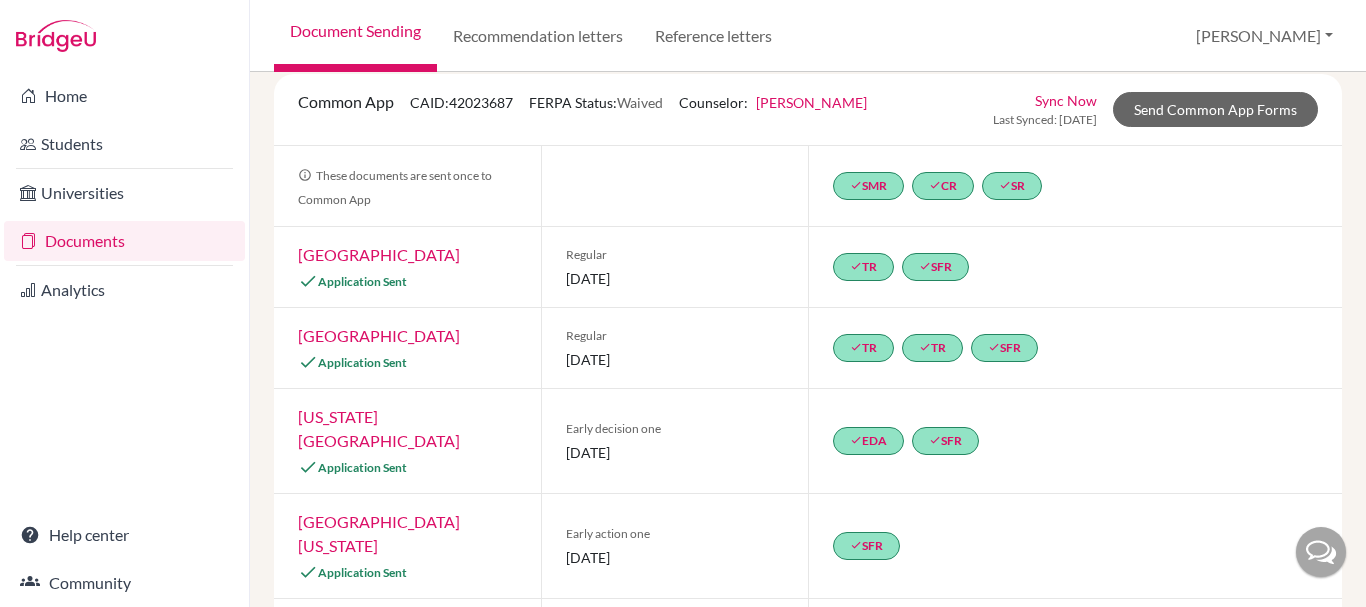 scroll, scrollTop: 0, scrollLeft: 0, axis: both 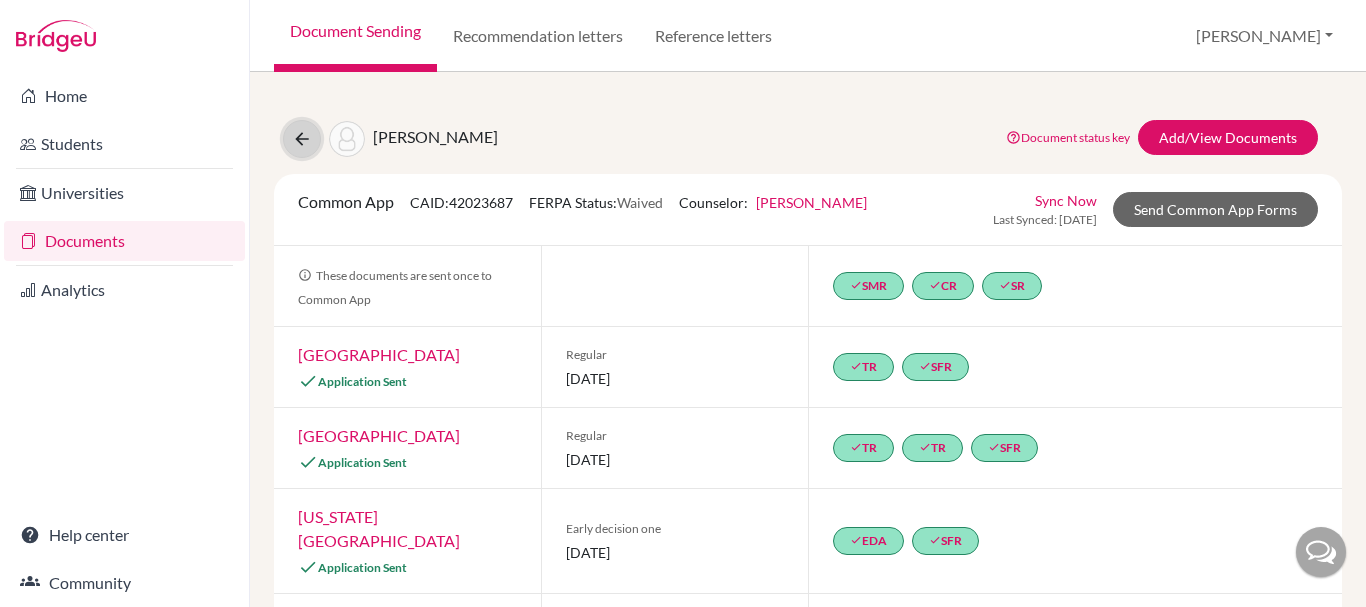 click at bounding box center [302, 139] 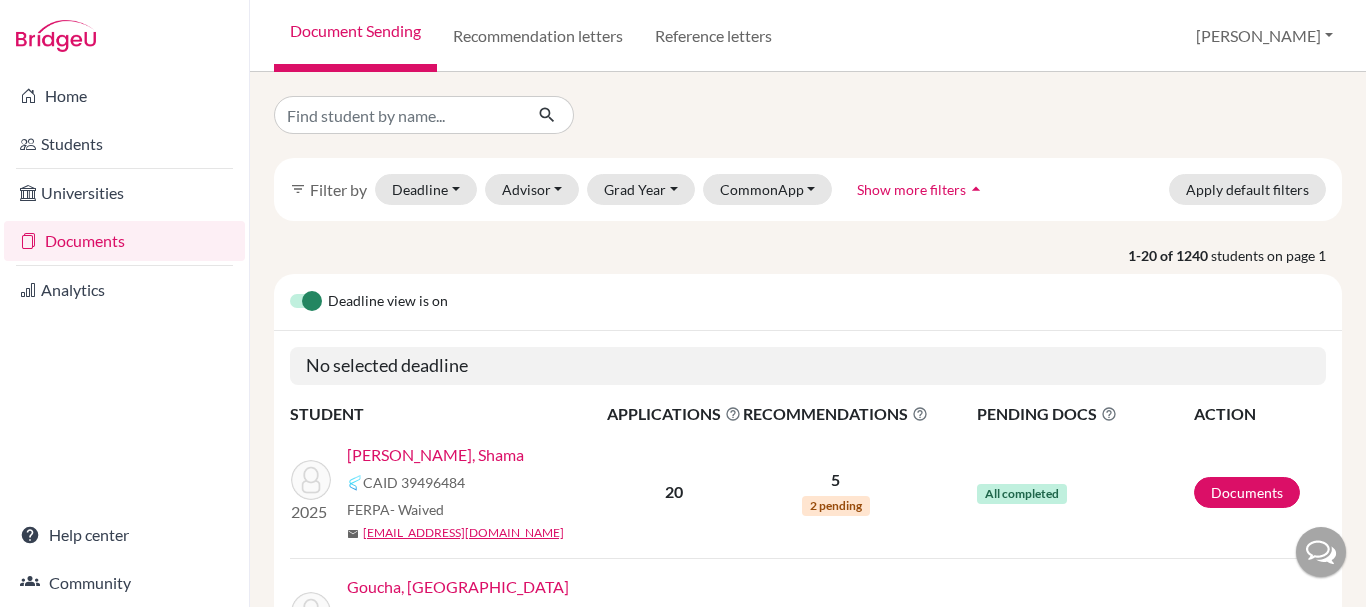 scroll, scrollTop: 0, scrollLeft: 0, axis: both 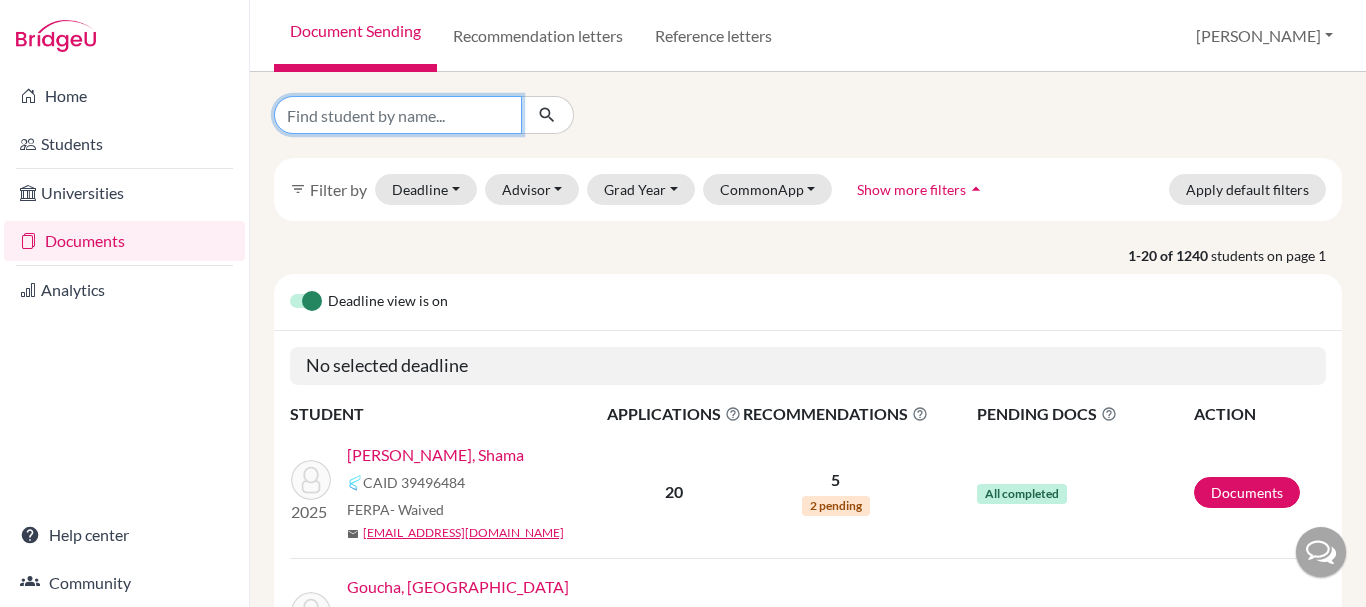 click at bounding box center (398, 115) 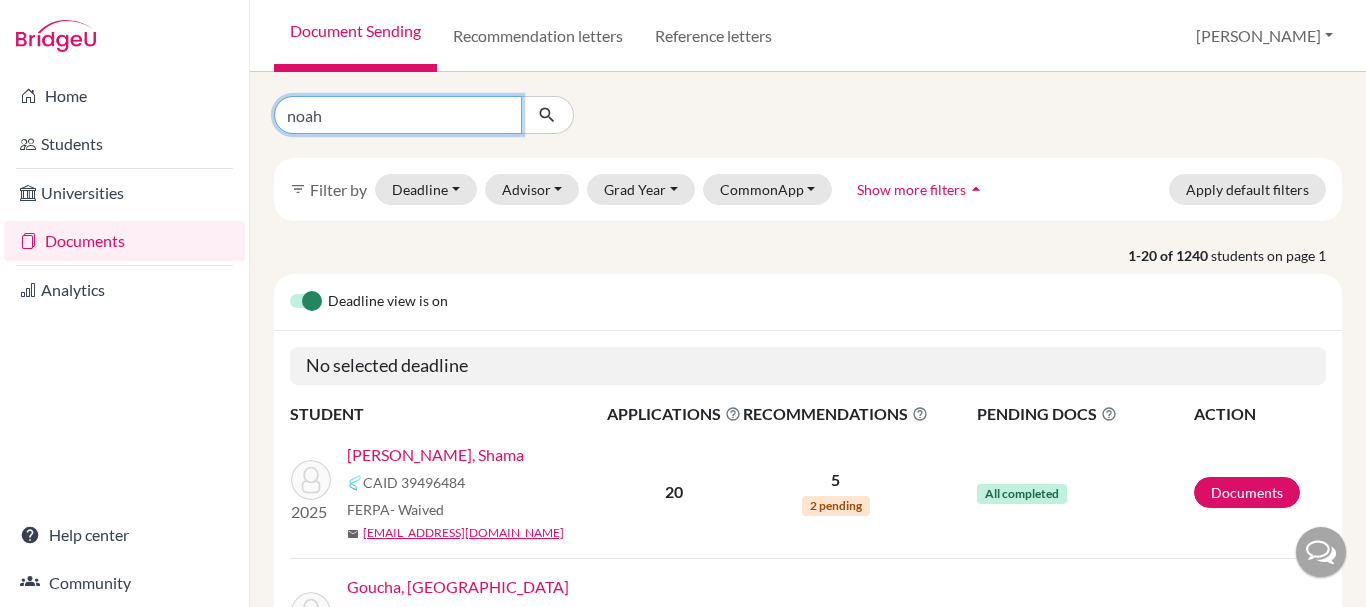 type on "[PERSON_NAME]" 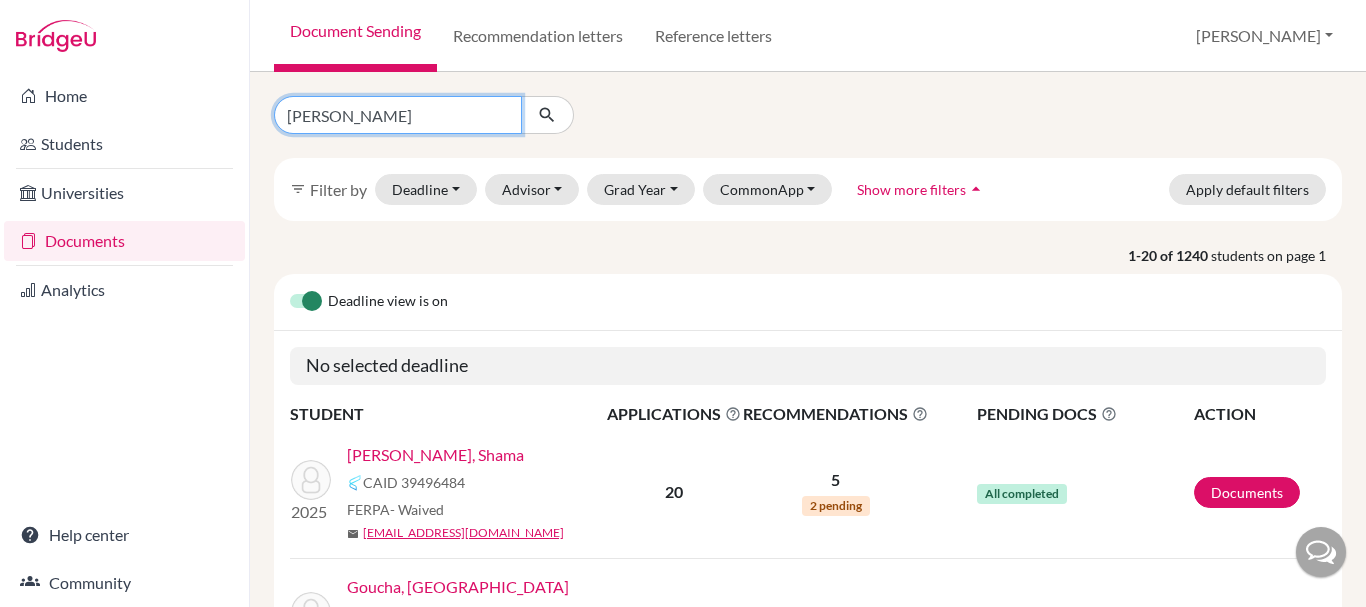 click at bounding box center [547, 115] 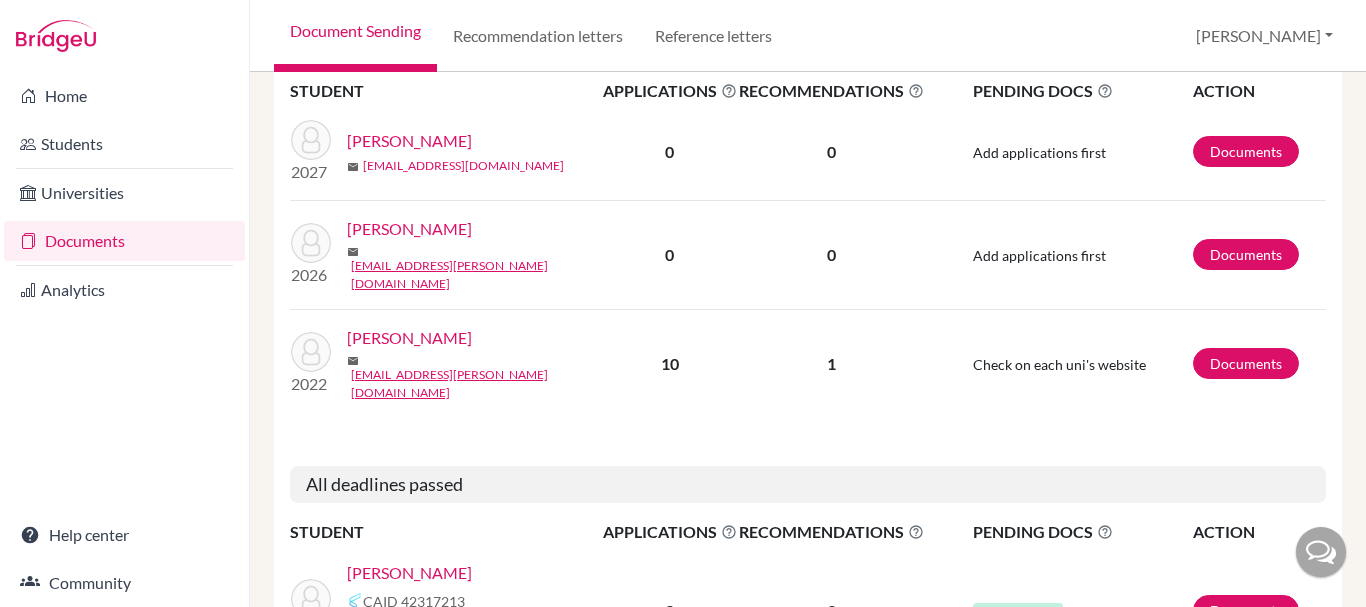 scroll, scrollTop: 340, scrollLeft: 0, axis: vertical 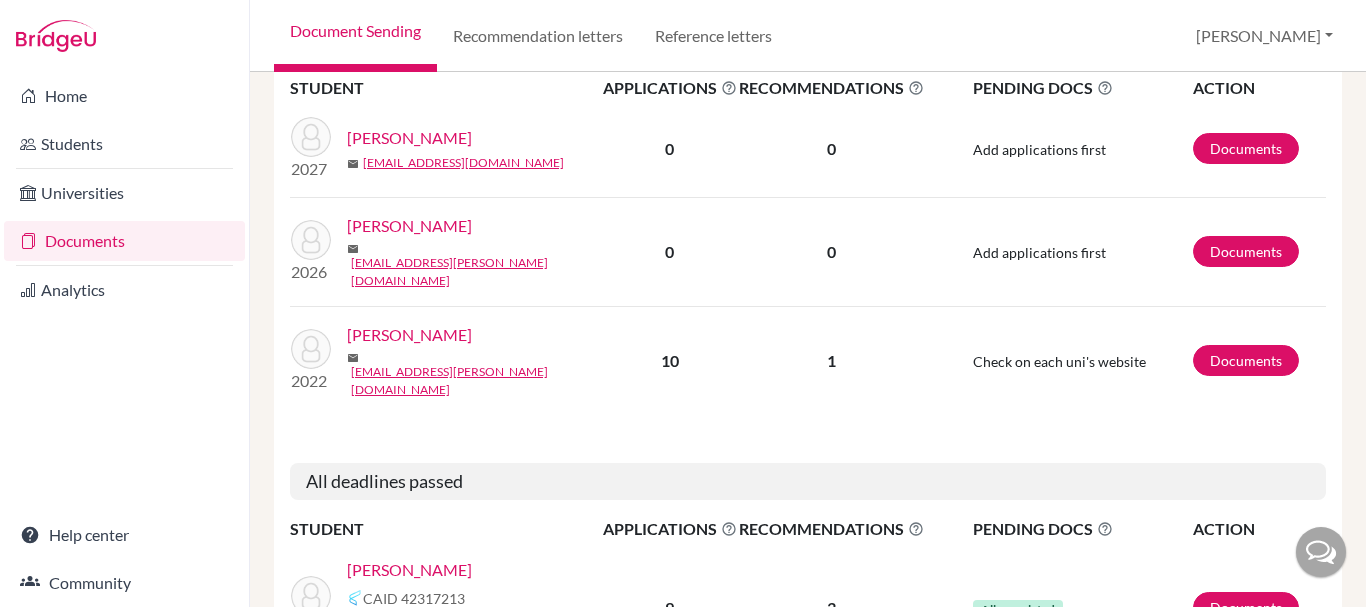 click on "[PERSON_NAME]" at bounding box center (409, 570) 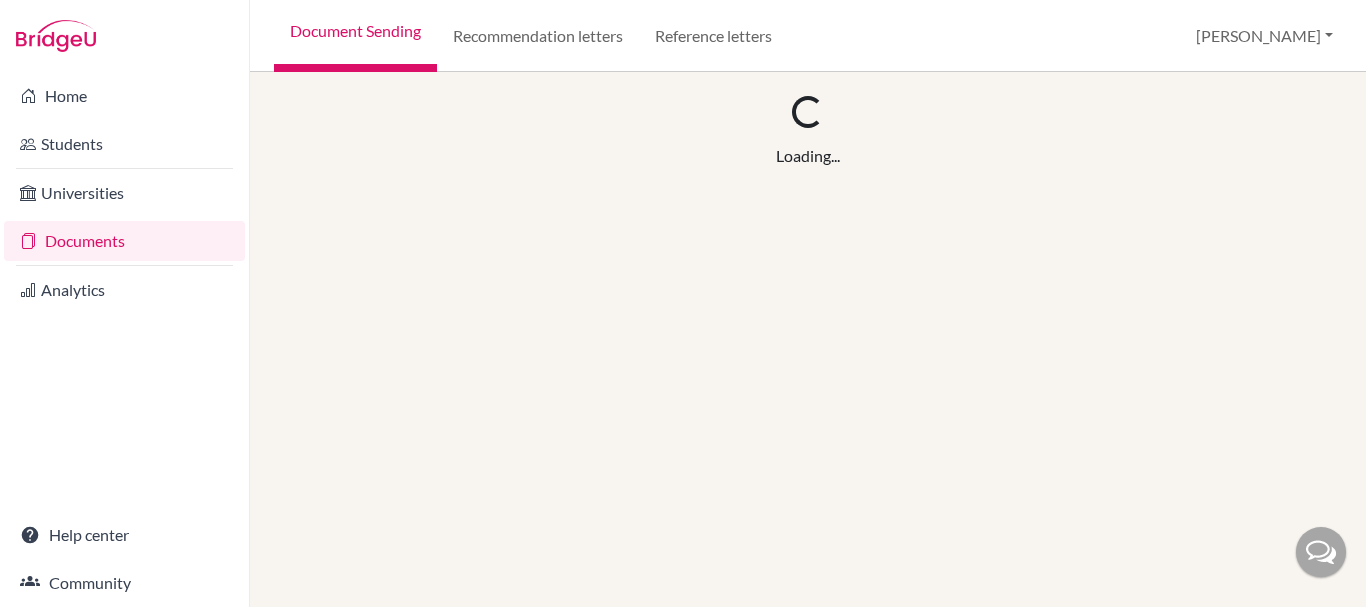 scroll, scrollTop: 0, scrollLeft: 0, axis: both 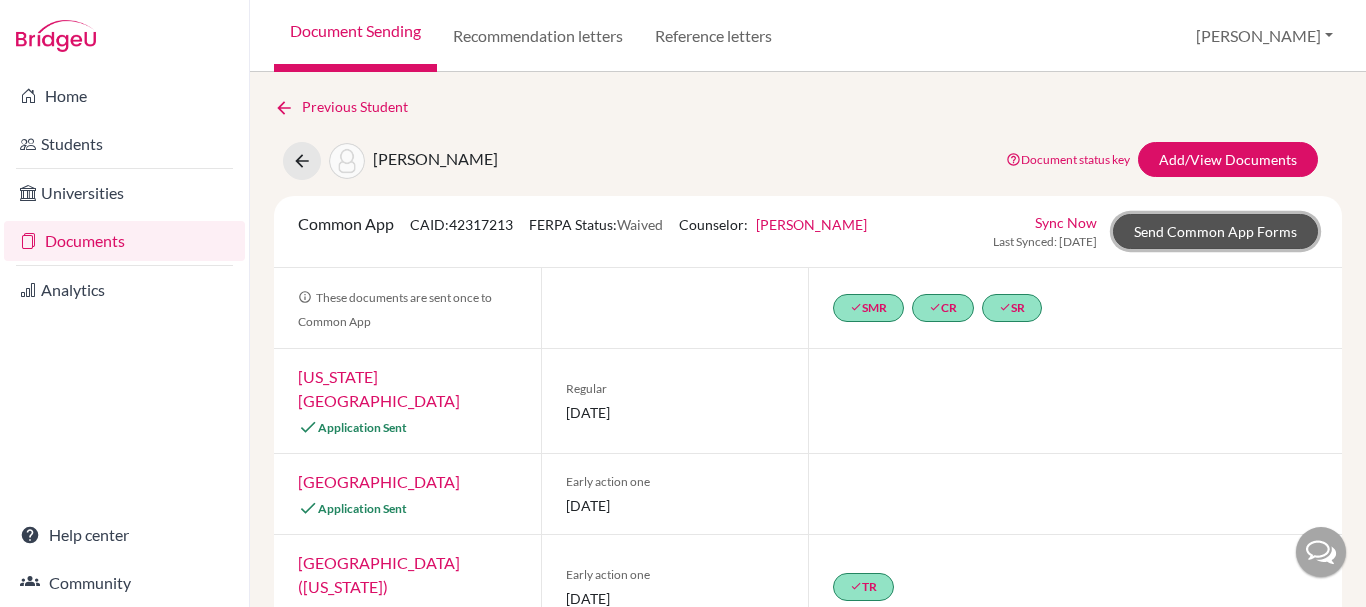 click on "Send Common App Forms" at bounding box center (1215, 231) 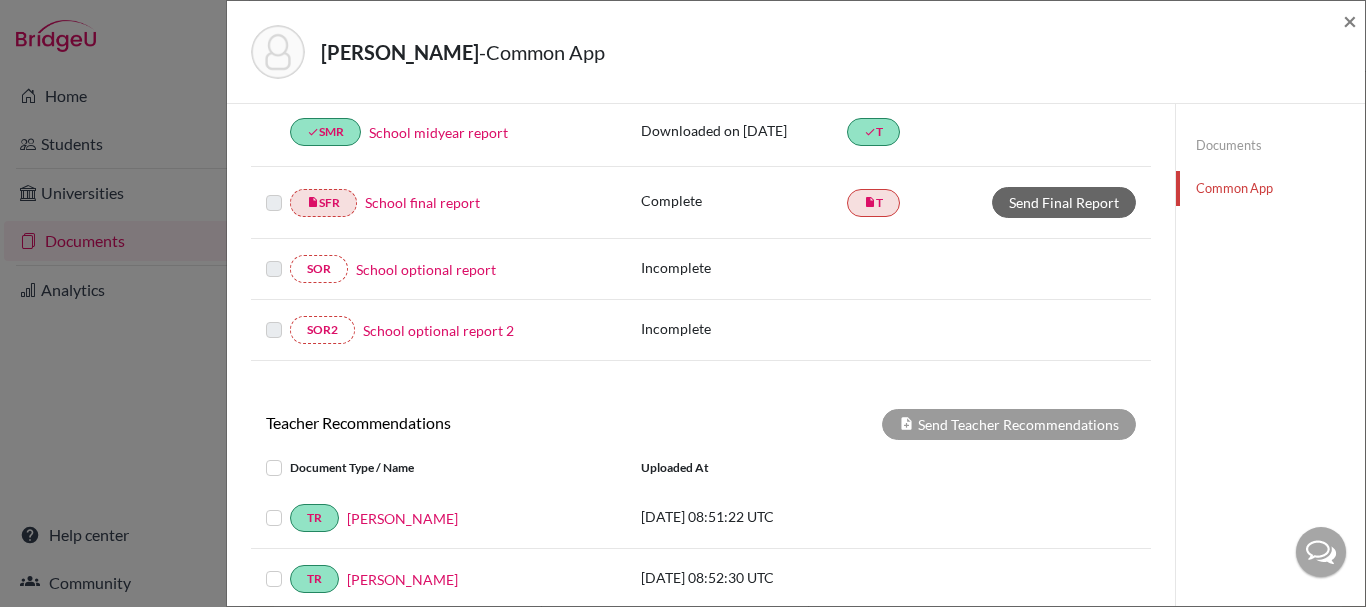 scroll, scrollTop: 427, scrollLeft: 0, axis: vertical 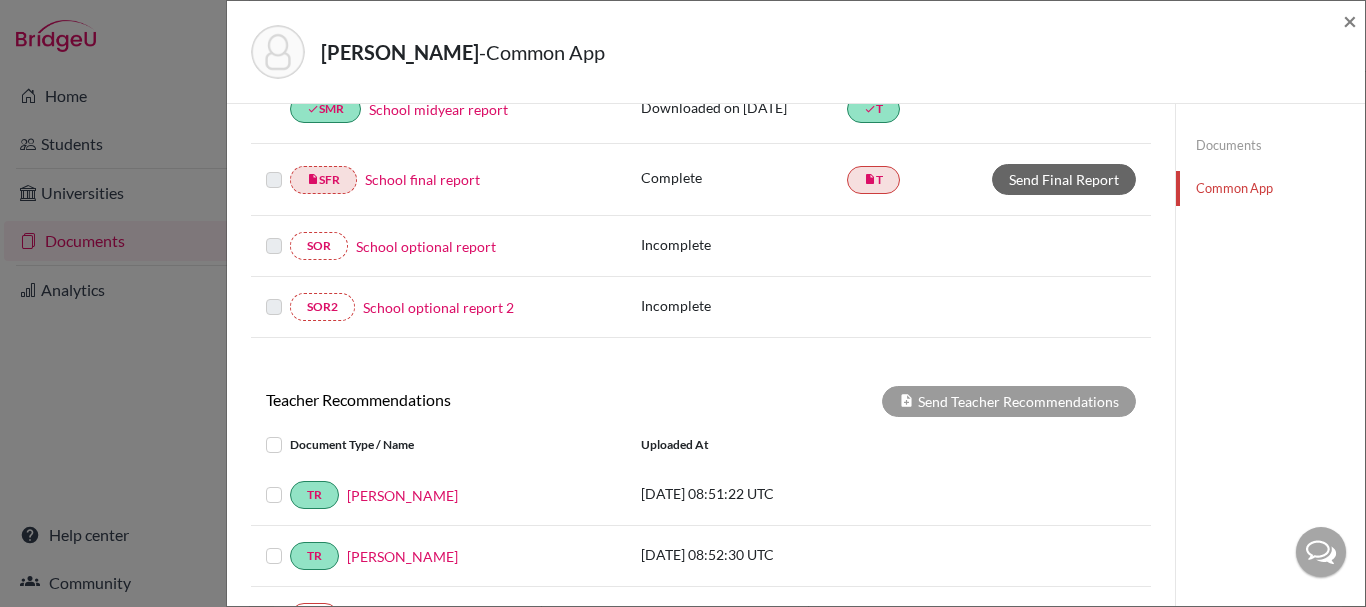 click on "School final report" at bounding box center [422, 179] 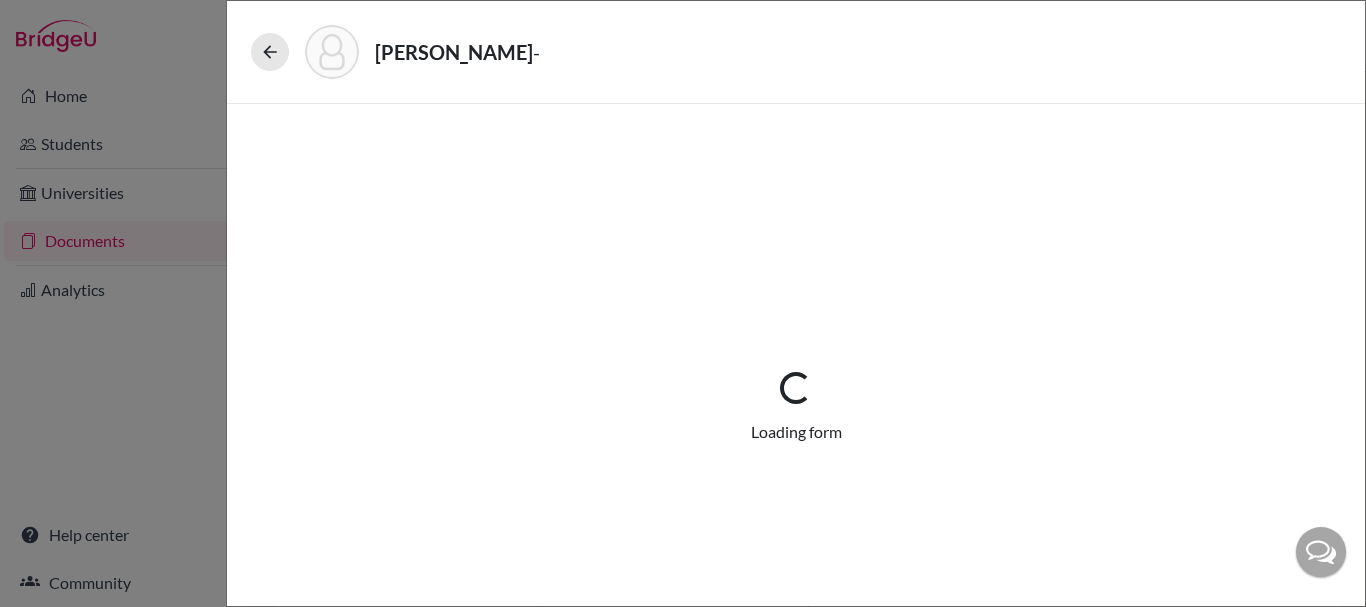 select on "5" 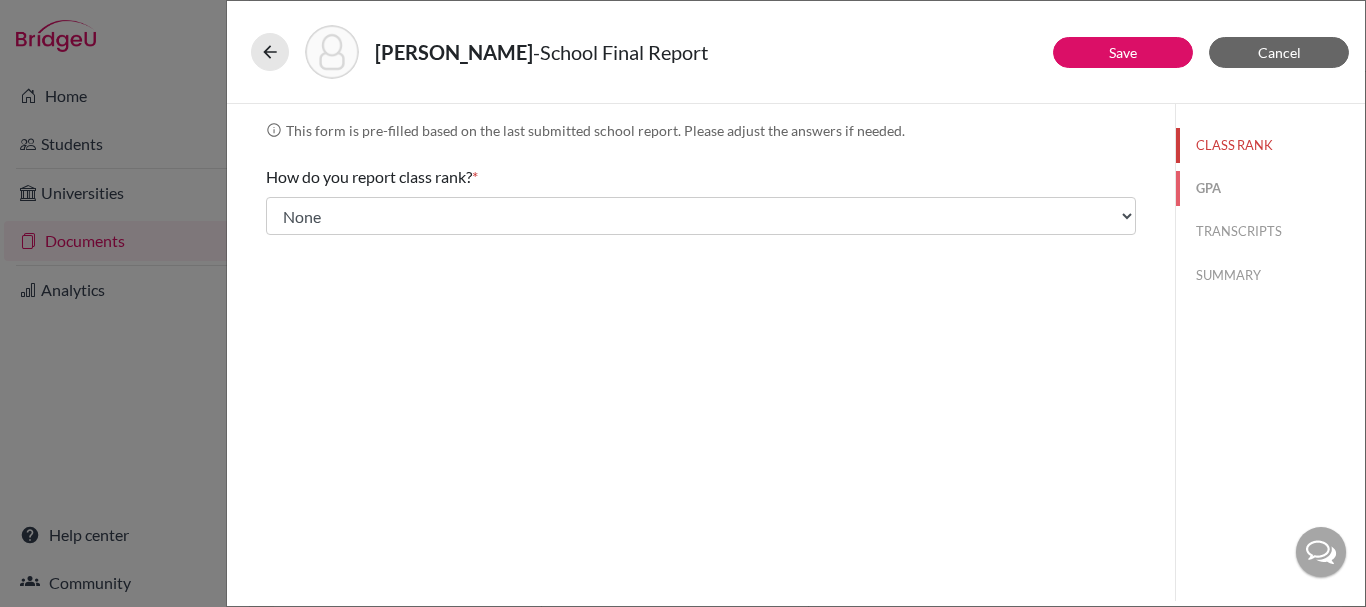 click on "GPA" at bounding box center (1270, 188) 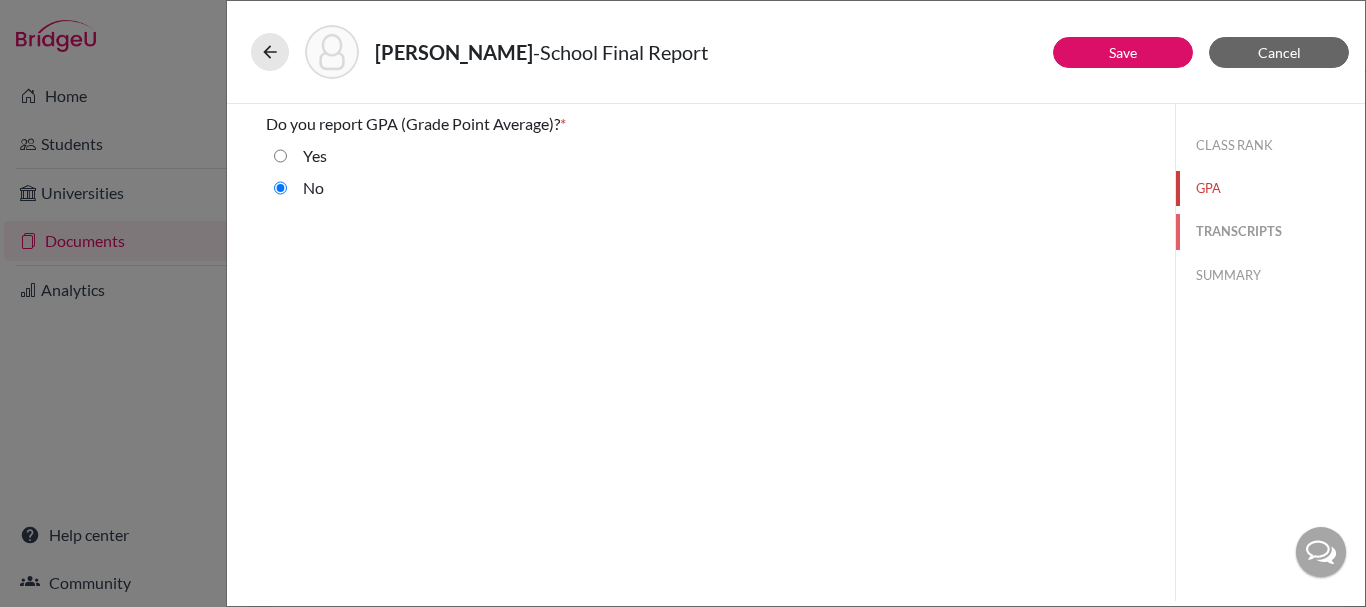 click on "TRANSCRIPTS" at bounding box center [1270, 231] 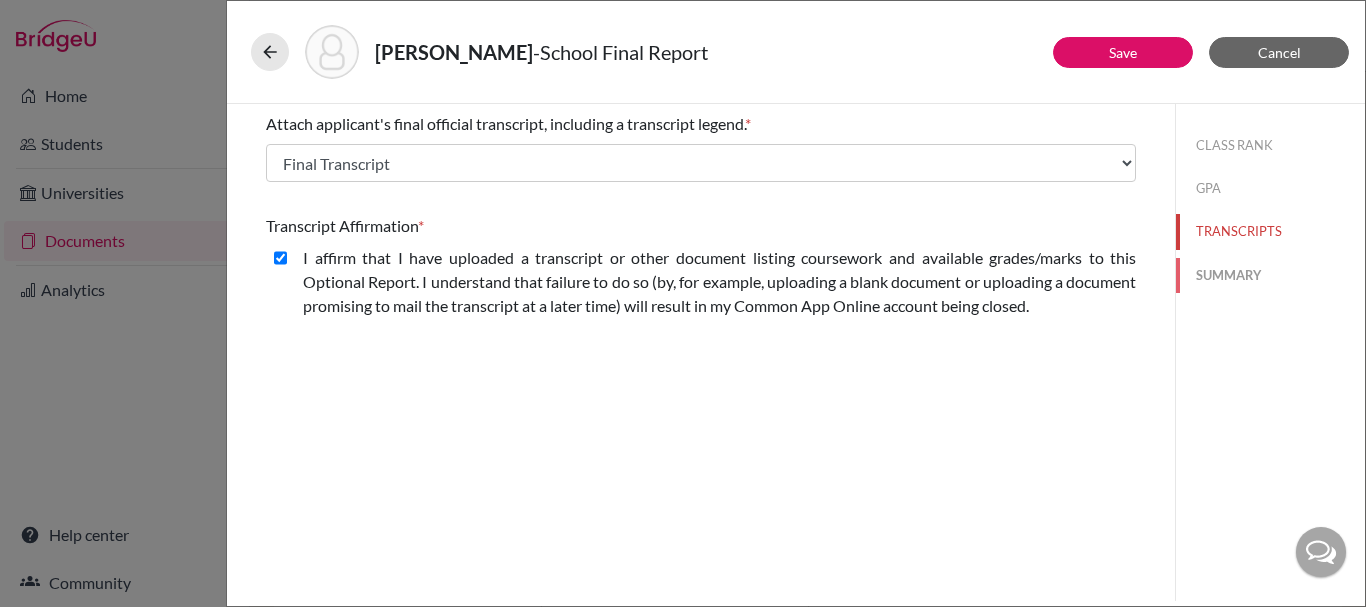 click on "SUMMARY" at bounding box center [1270, 275] 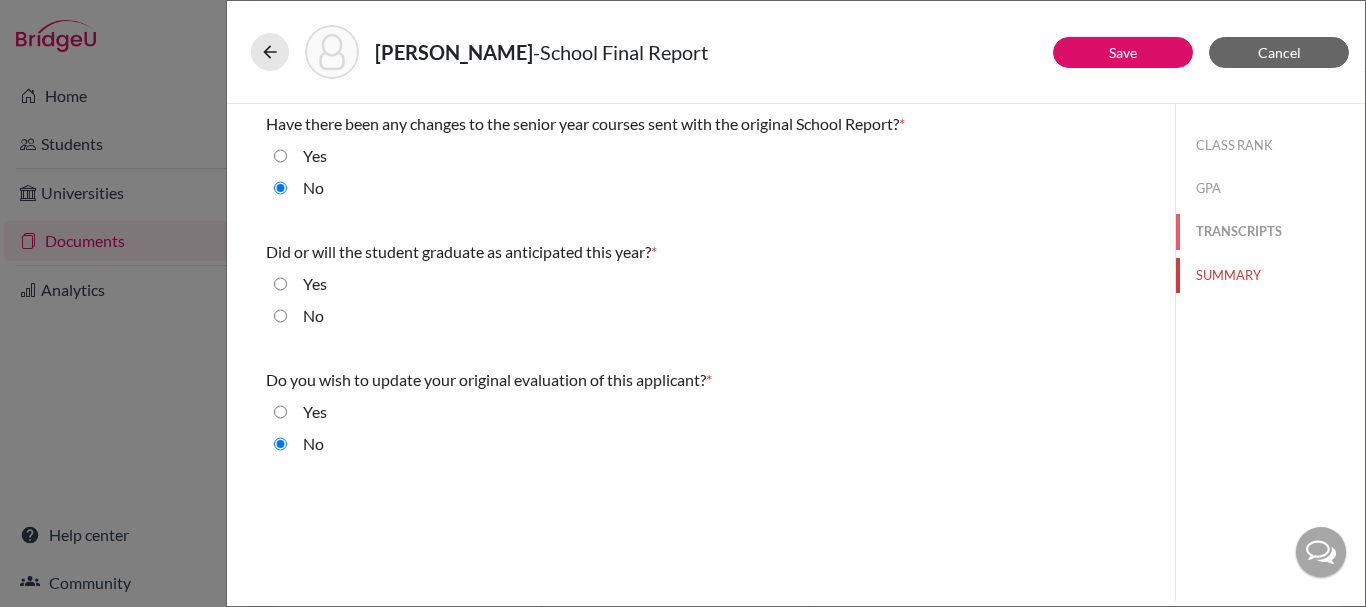 click on "TRANSCRIPTS" at bounding box center [1270, 231] 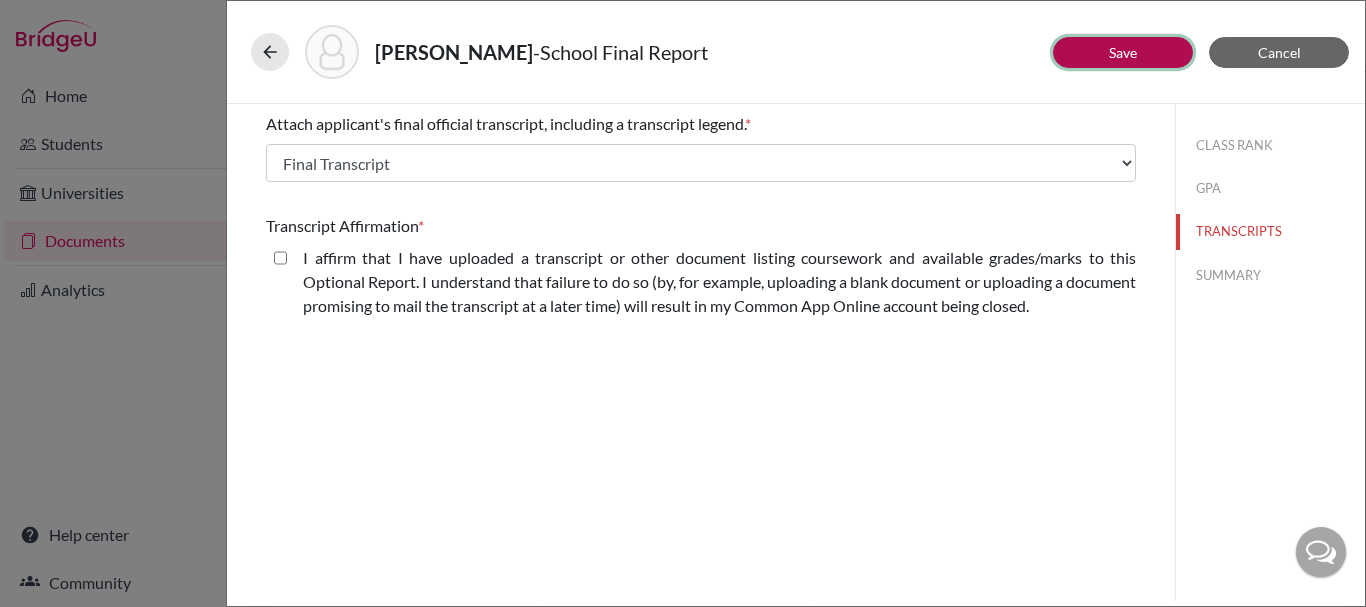 click on "Save" at bounding box center [1123, 52] 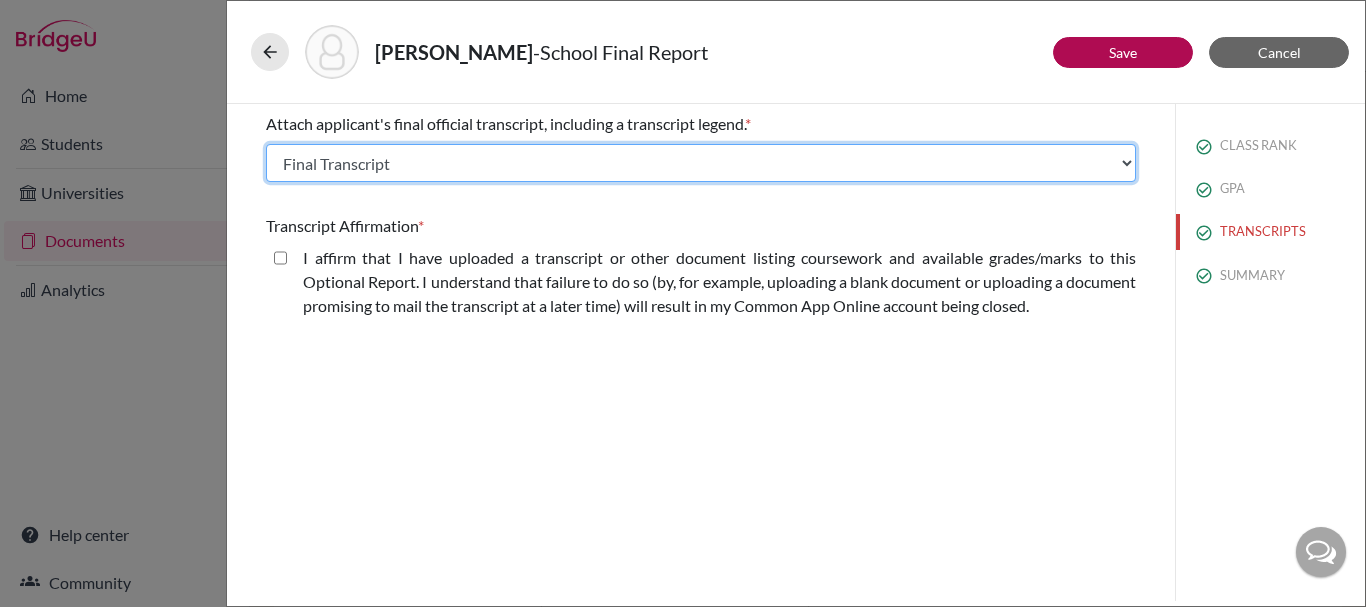 click on "Select existing document or upload a new one Initial Transcript PG  Mid Year Transcript and PG Final Transcript Upload New File" 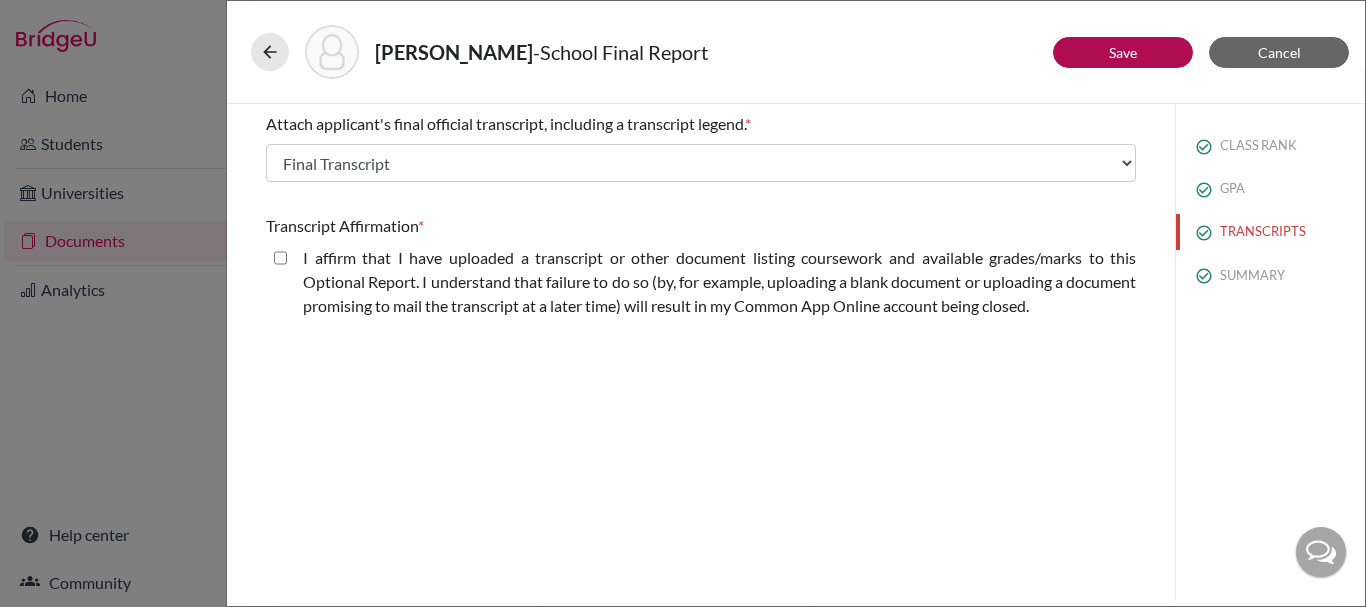 click on "Attach applicant's final official transcript, including a transcript legend.  * Select existing document or upload a new one Initial Transcript PG  Mid Year Transcript and PG Final Transcript Upload New File Transcript Affirmation  * I affirm that I have uploaded a transcript or other document listing coursework and available grades/marks to this Optional Report. I understand that failure to do so (by, for example, uploading a blank document or uploading a document promising to mail the transcript at a later time) will result in my Common App Online account being closed." at bounding box center (701, 352) 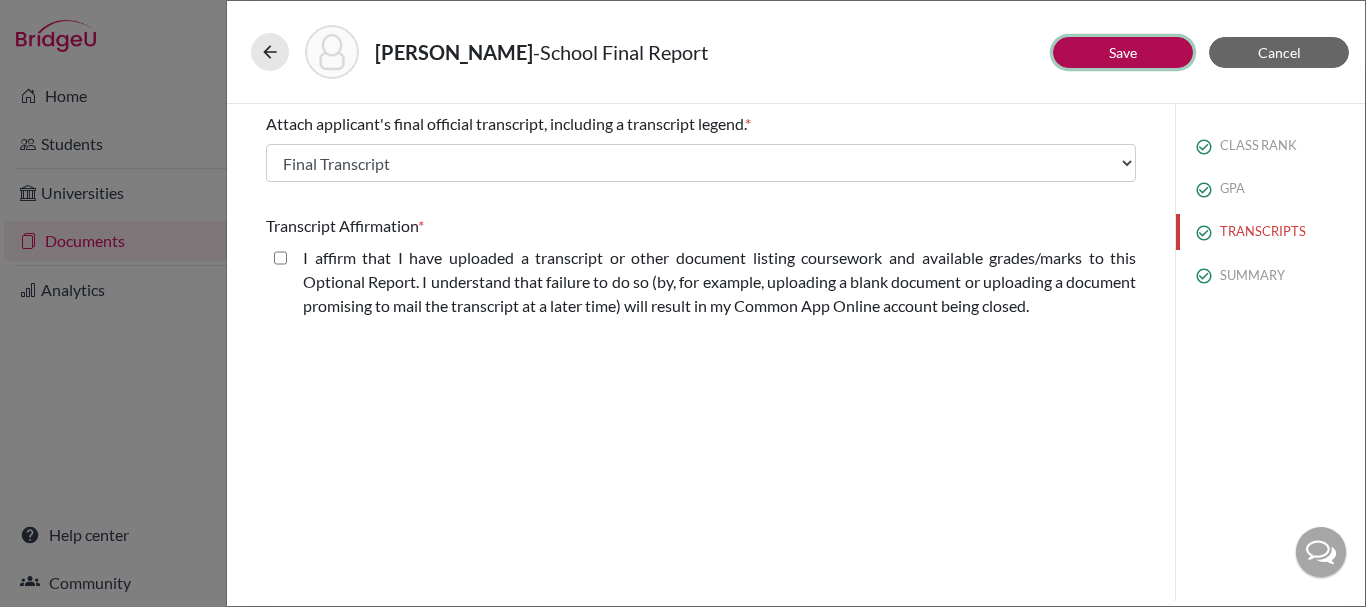 click on "Save" at bounding box center [1123, 52] 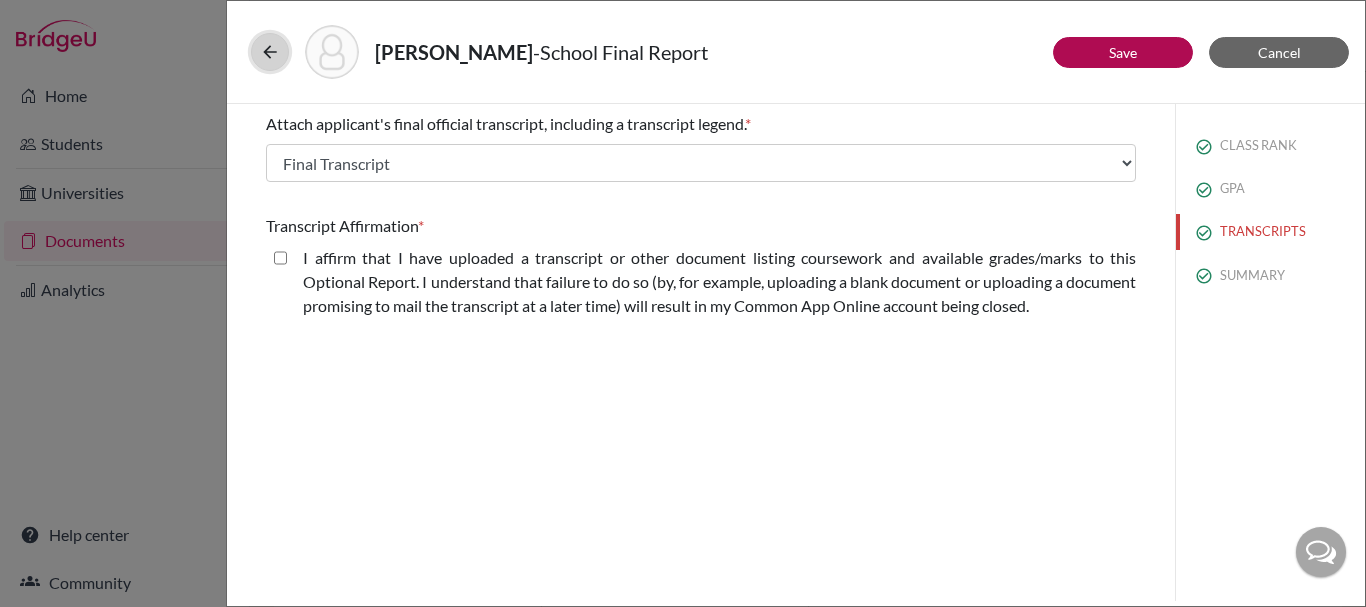 click at bounding box center [270, 52] 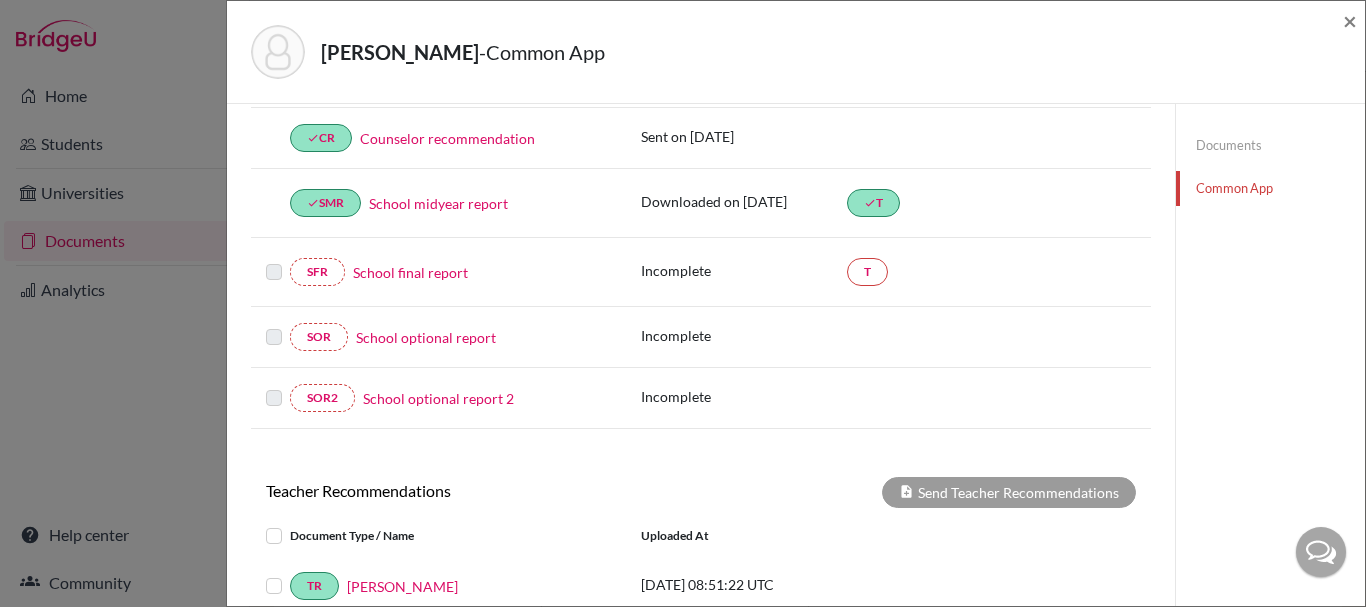 scroll, scrollTop: 341, scrollLeft: 0, axis: vertical 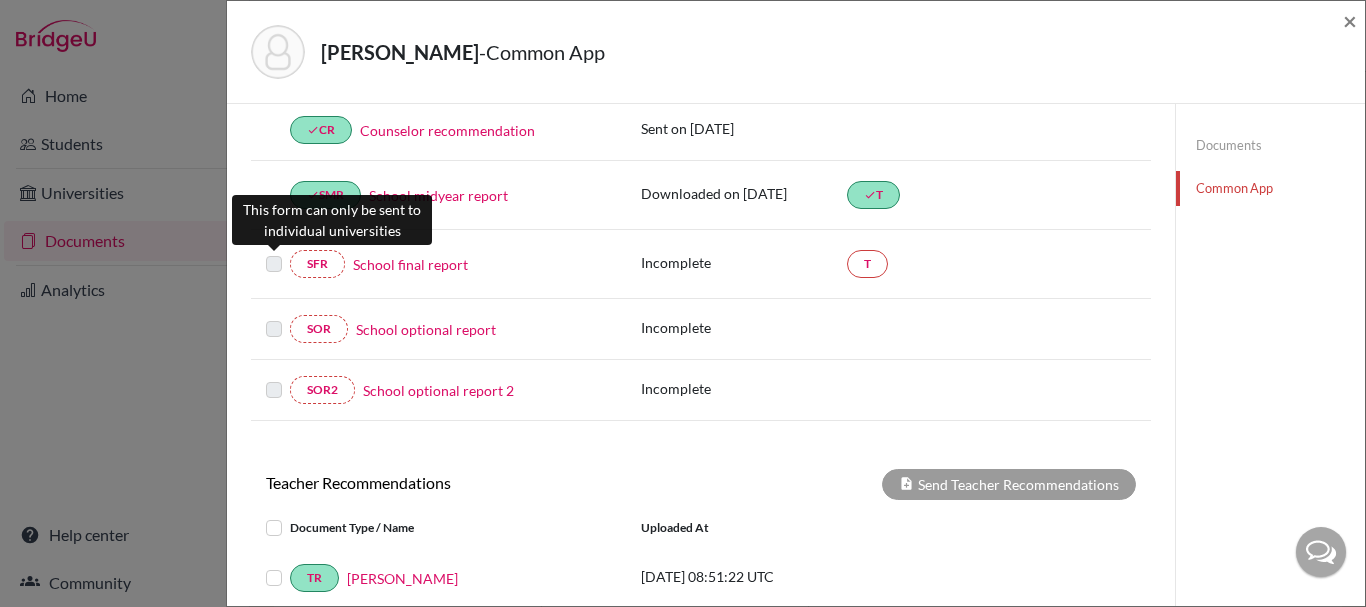 click at bounding box center [274, 252] 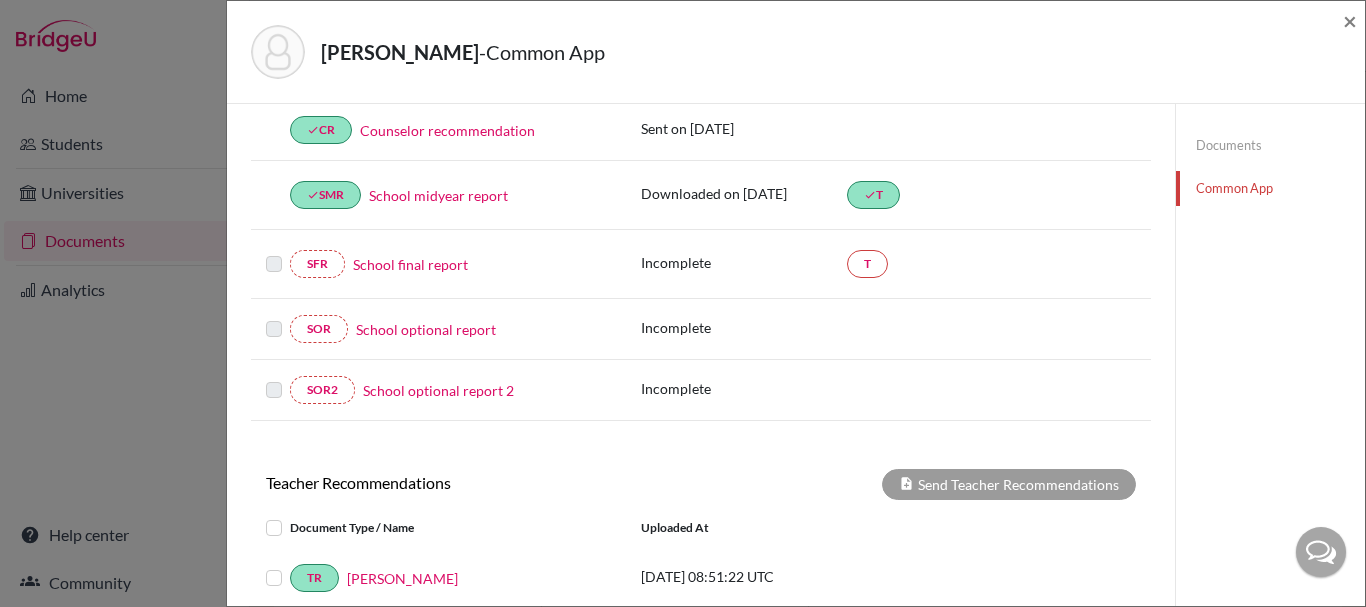 click on "School final report" at bounding box center [410, 264] 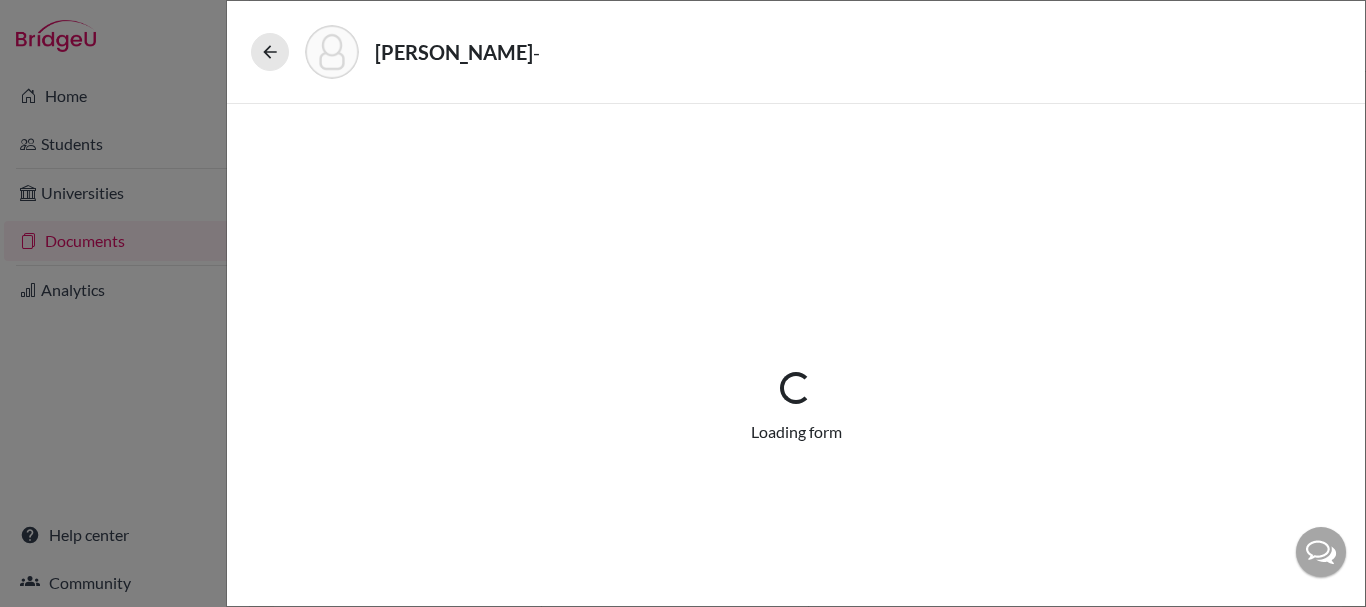 select on "5" 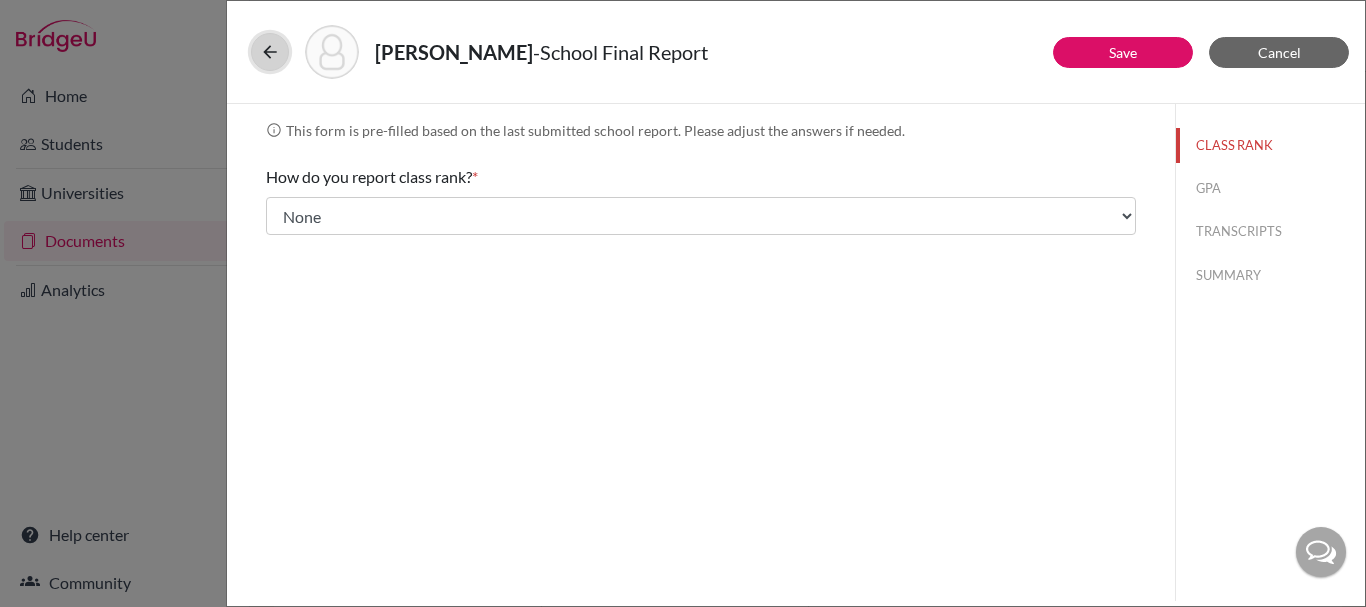 click at bounding box center [270, 52] 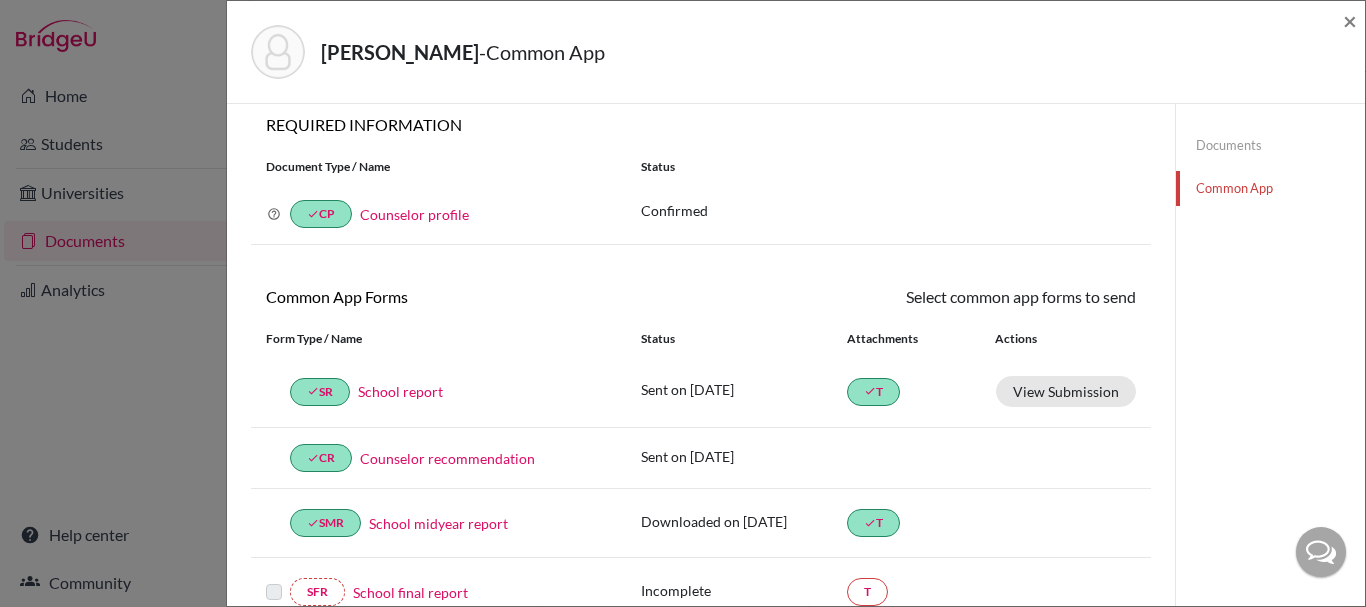 scroll, scrollTop: 0, scrollLeft: 0, axis: both 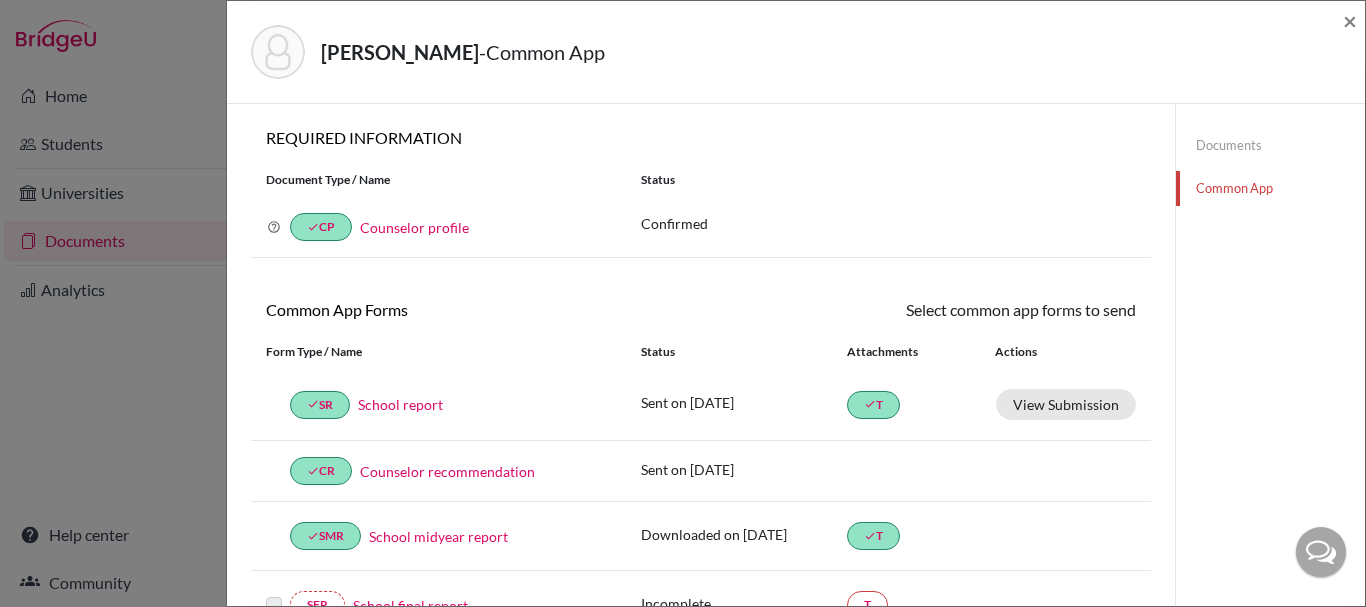 click on "Documents" 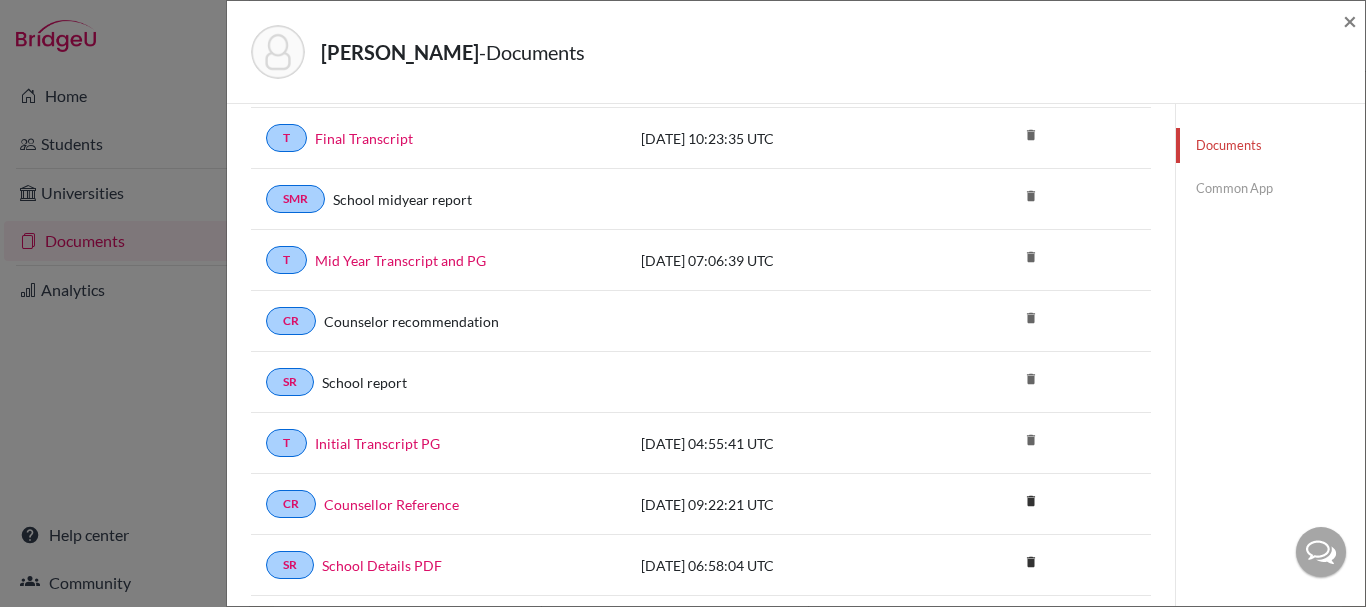 scroll, scrollTop: 143, scrollLeft: 0, axis: vertical 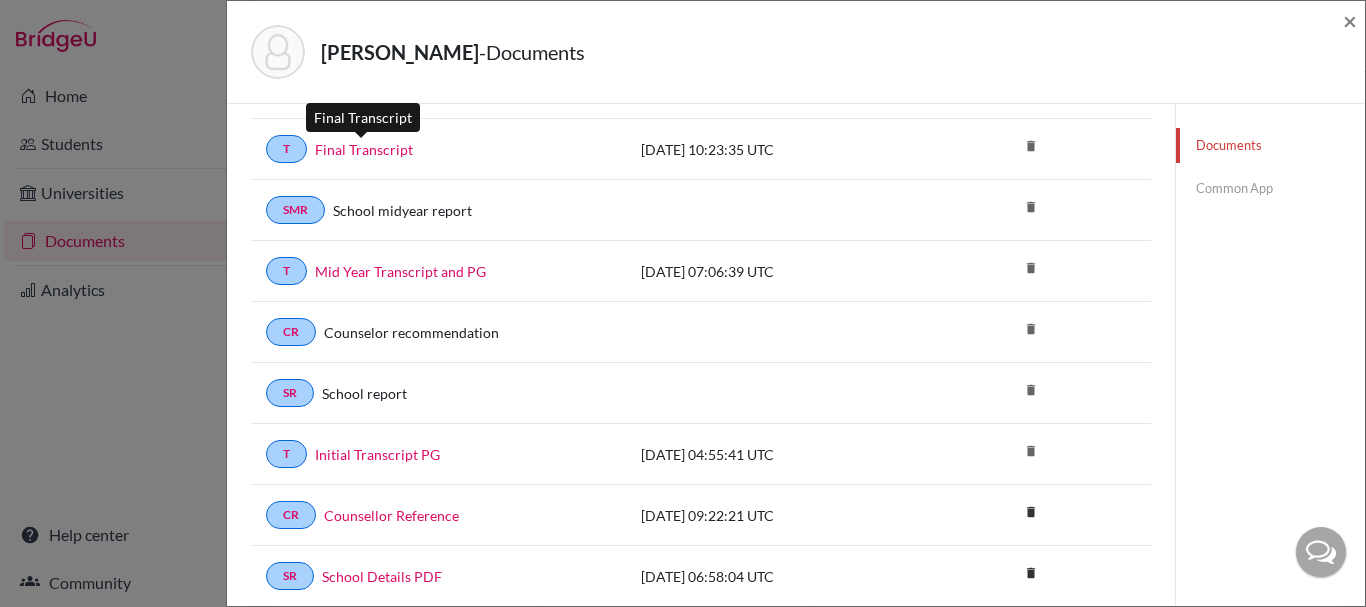 click on "Final Transcript" at bounding box center (364, 149) 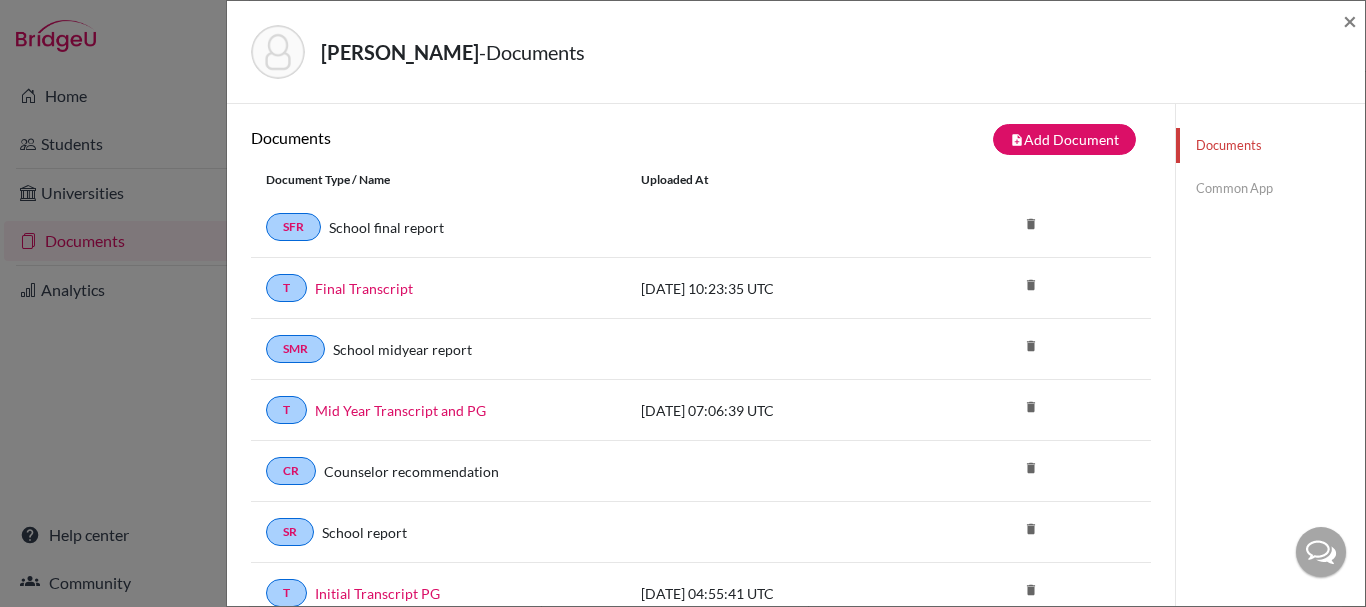 scroll, scrollTop: 0, scrollLeft: 0, axis: both 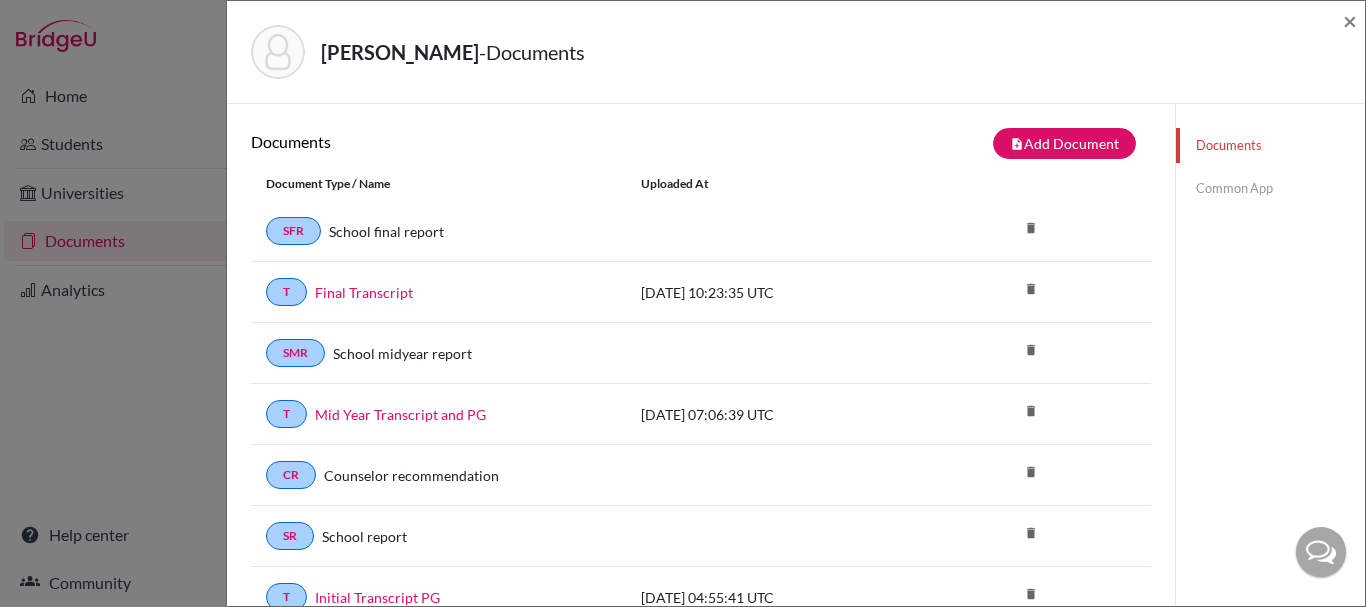 click on "Common App" 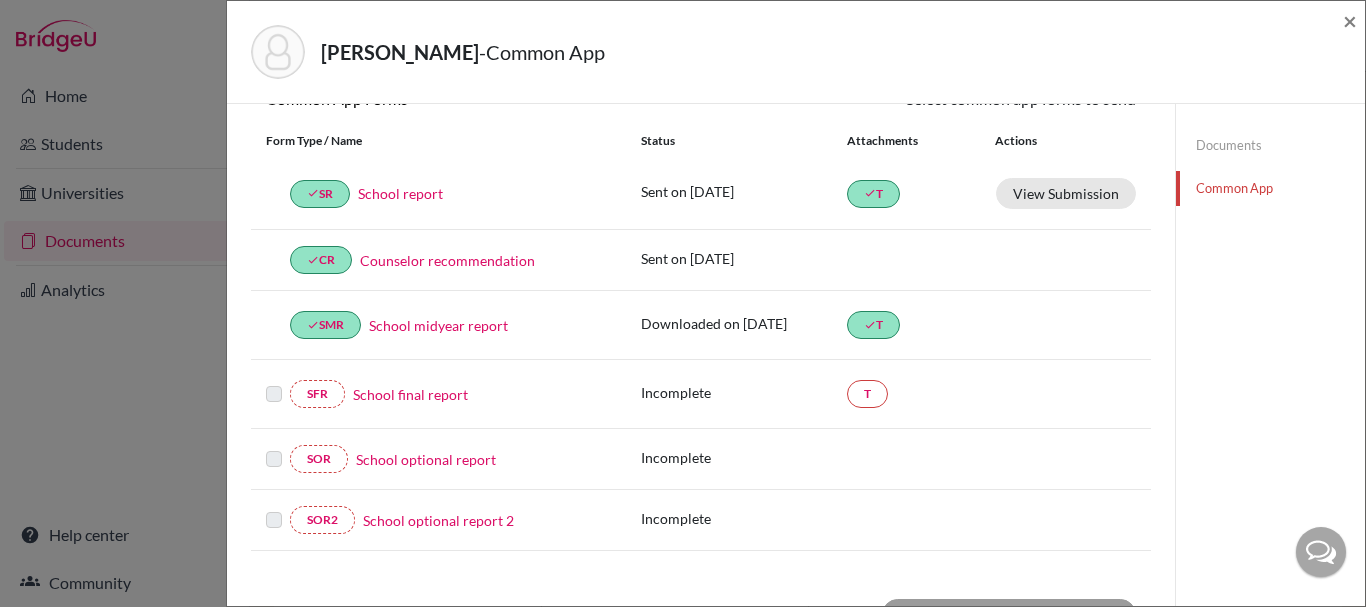 scroll, scrollTop: 213, scrollLeft: 0, axis: vertical 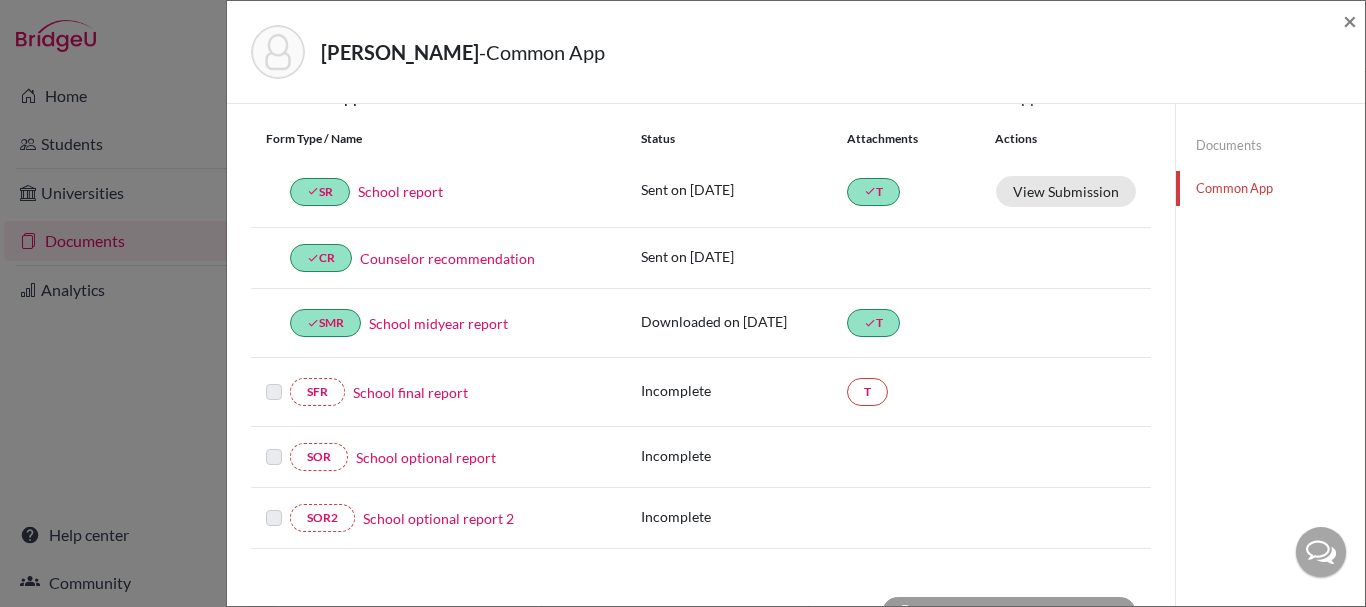 click on "School final report" at bounding box center [410, 392] 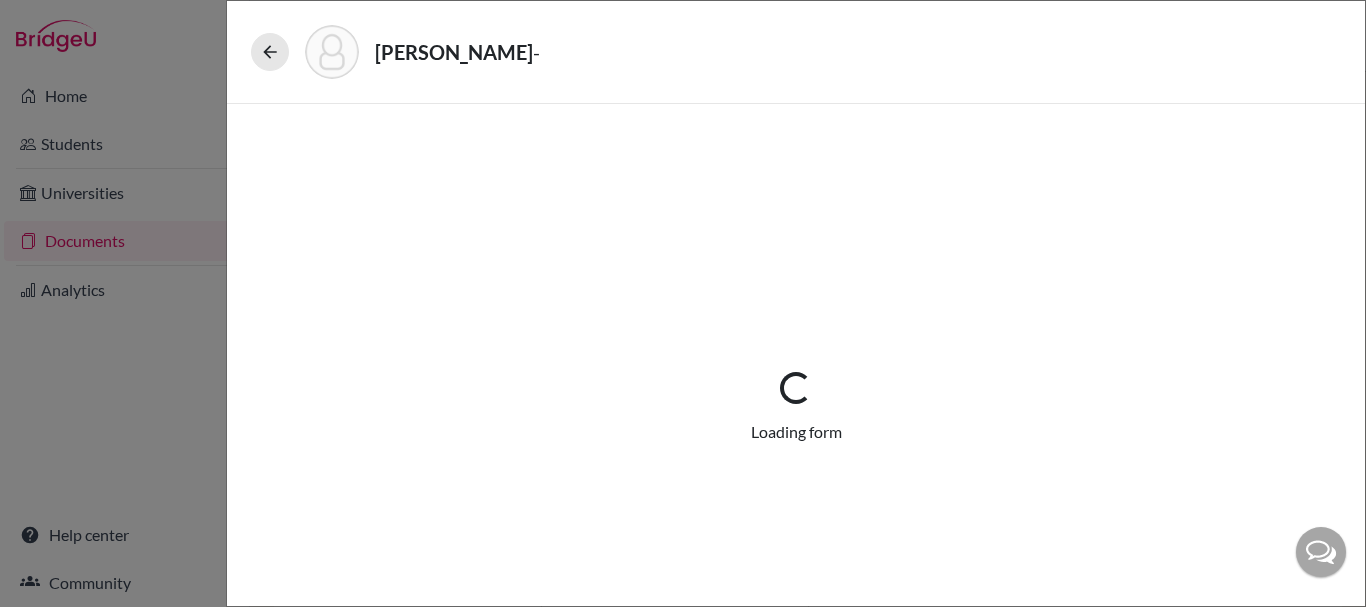 select on "5" 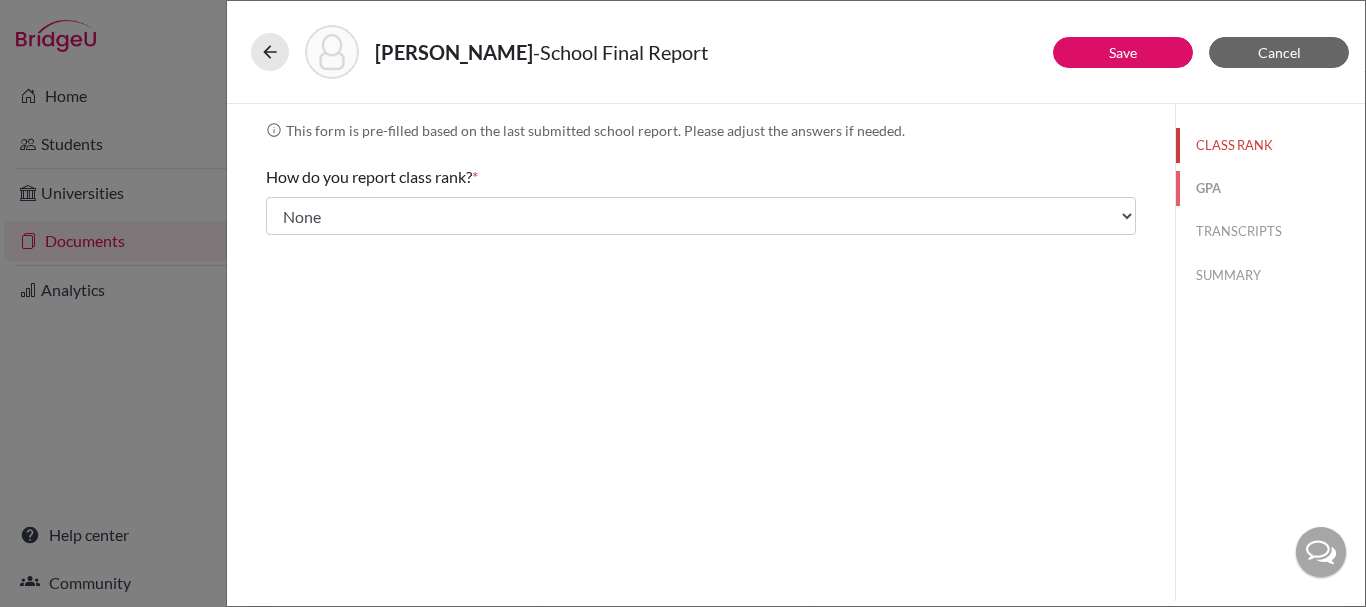 click on "GPA" at bounding box center (1270, 188) 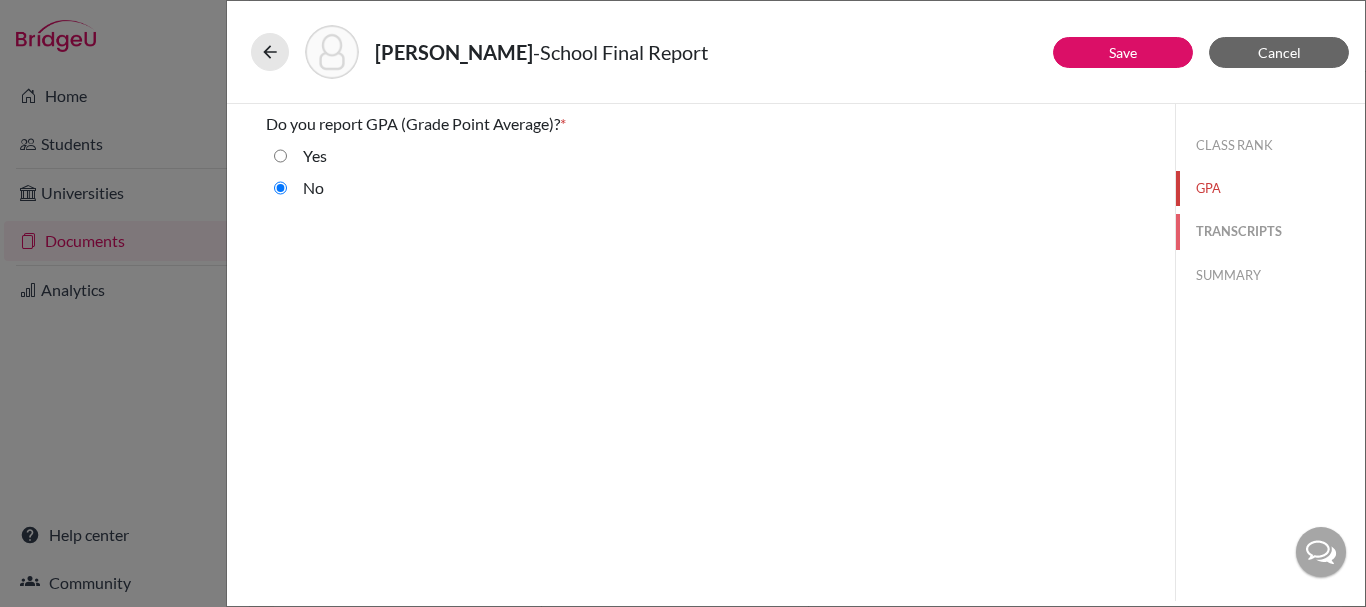click on "TRANSCRIPTS" at bounding box center (1270, 231) 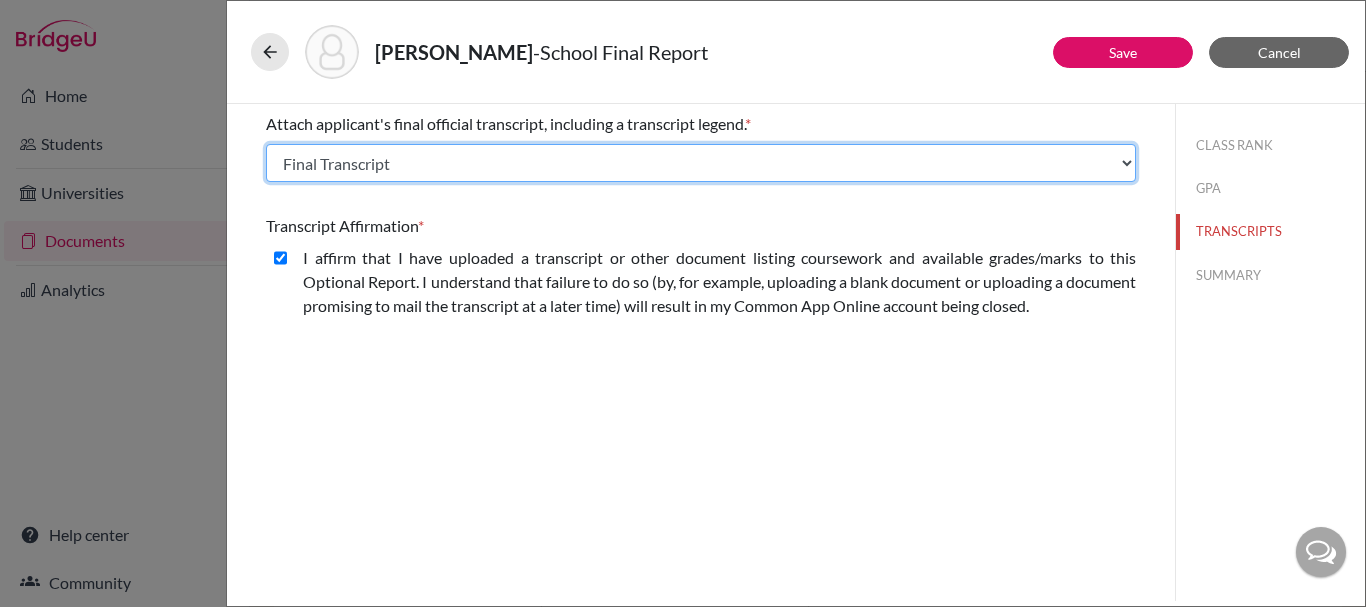 click on "Select existing document or upload a new one Initial Transcript PG  Mid Year Transcript and PG Final Transcript Upload New File" 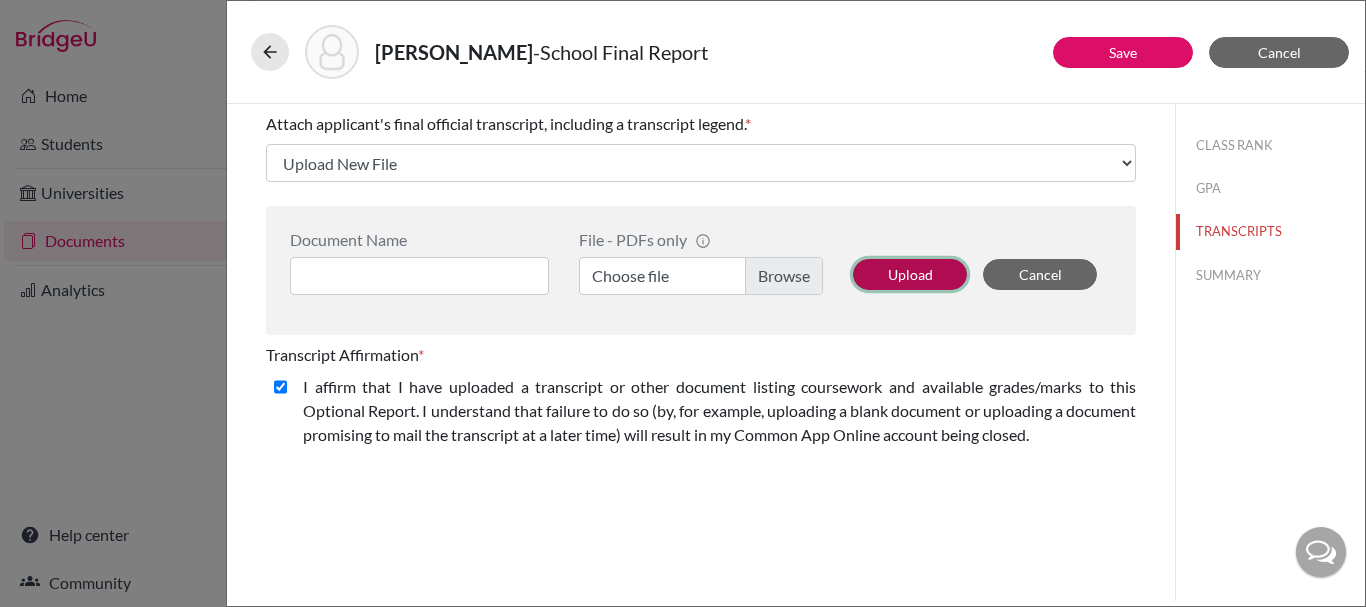 click on "Upload" at bounding box center (910, 274) 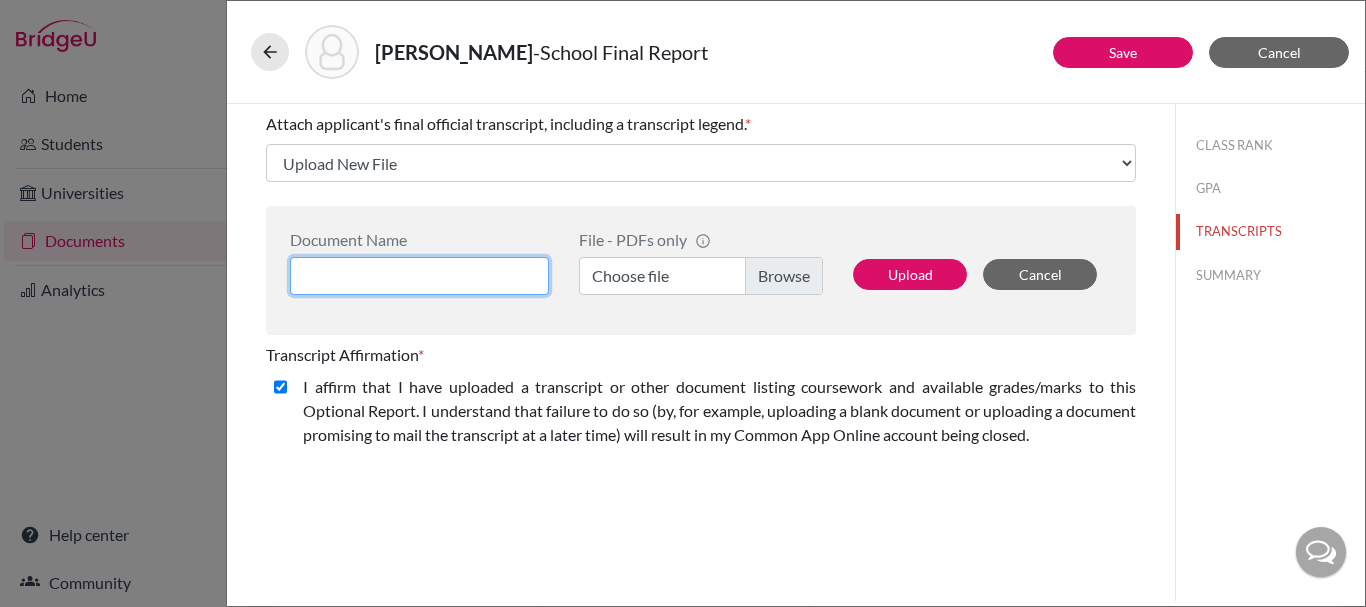 click at bounding box center (419, 276) 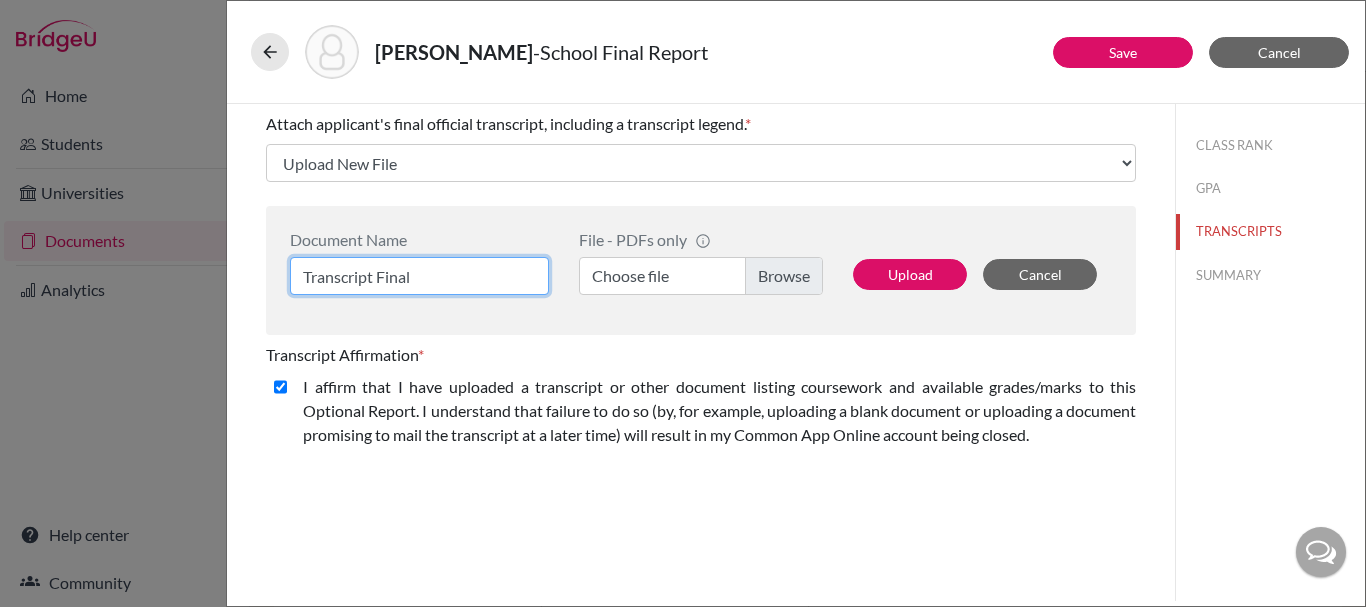 type on "Transcript Final" 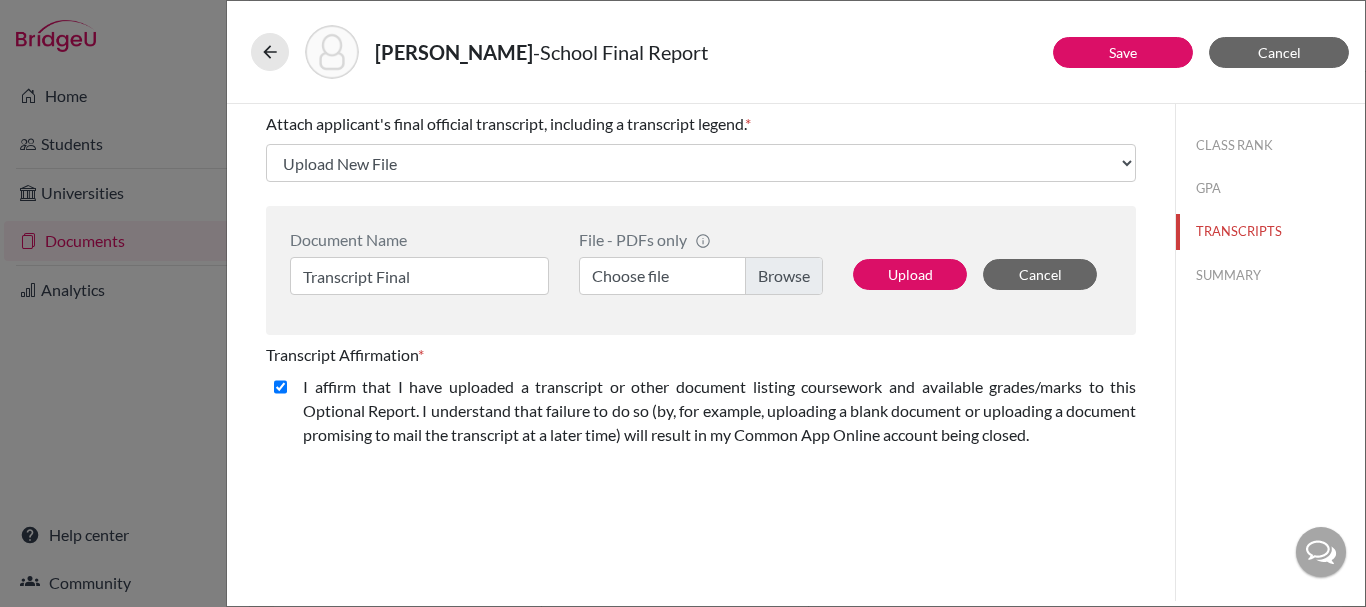 click on "Choose file" at bounding box center (701, 276) 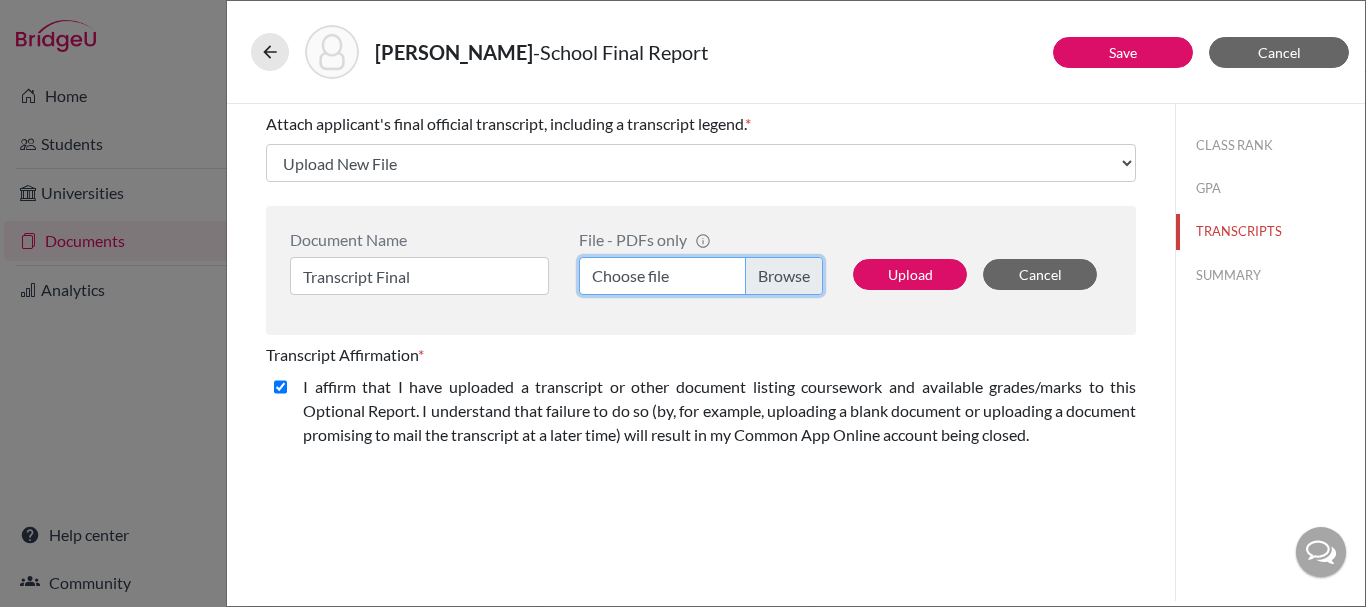 click on "Choose file" at bounding box center (701, 276) 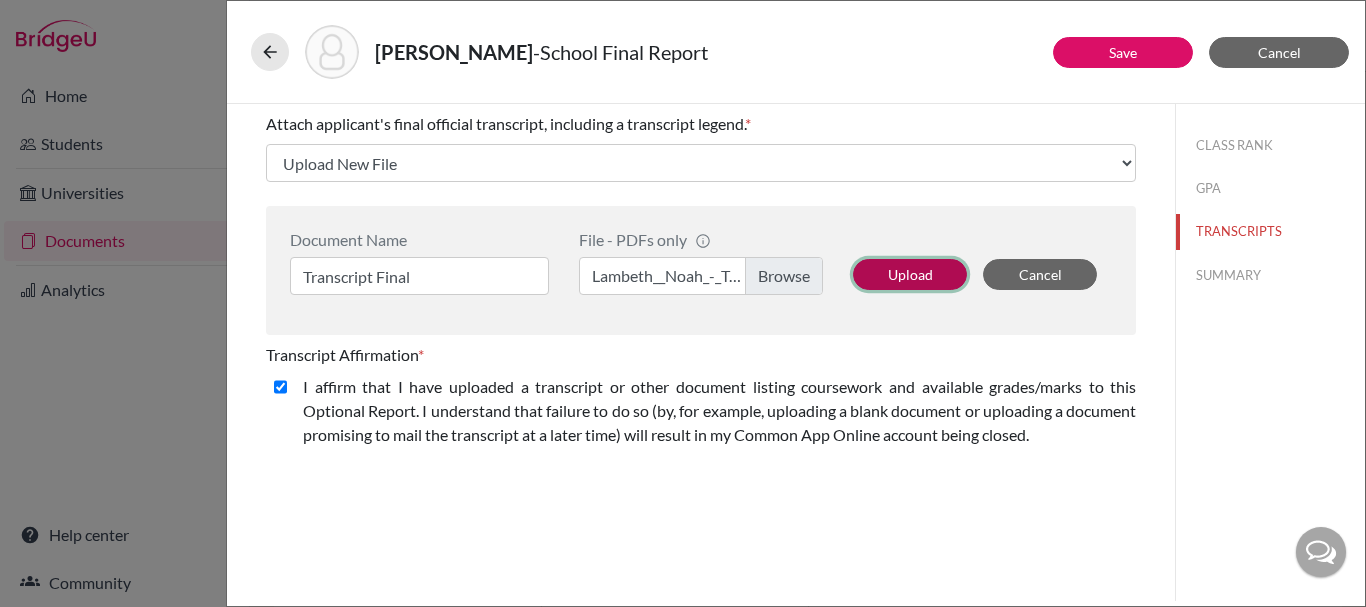 click on "Upload" at bounding box center [910, 274] 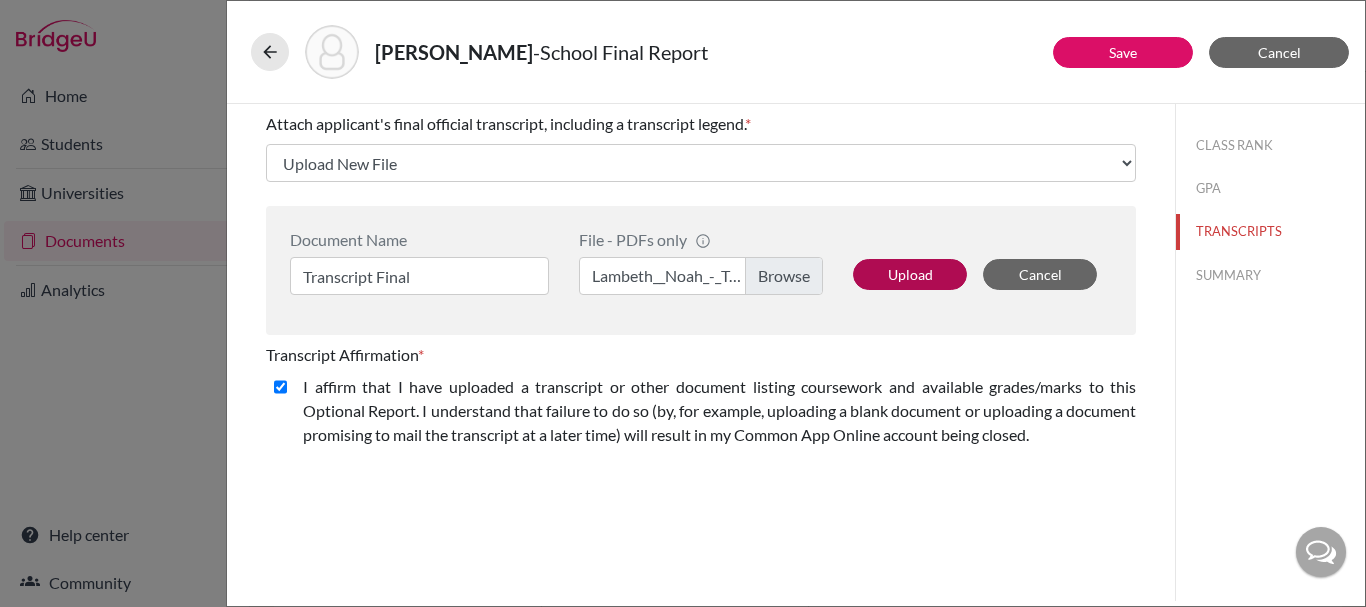 select on "656491" 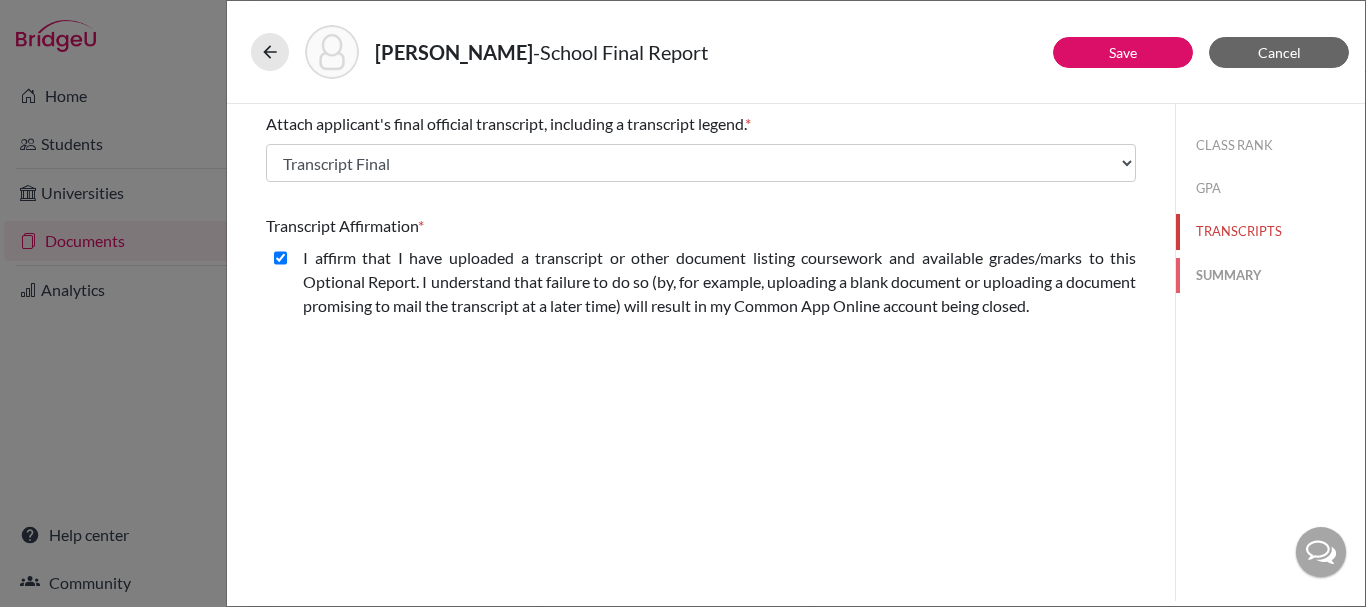 click on "SUMMARY" at bounding box center (1270, 275) 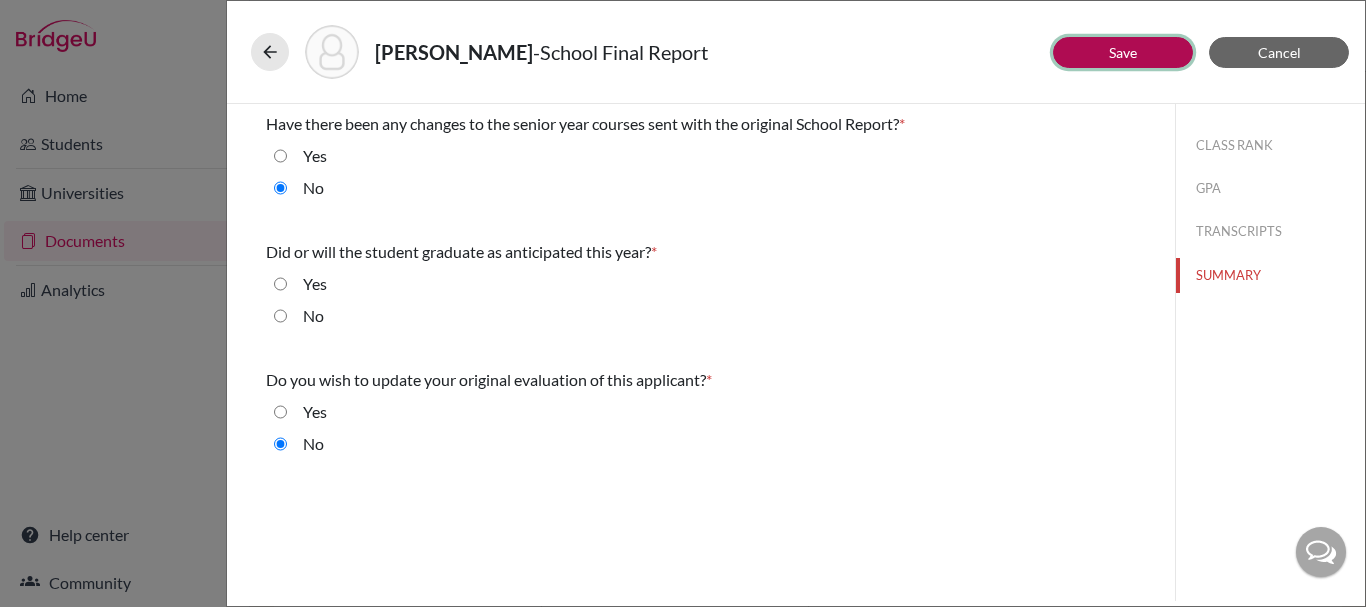 click on "Save" at bounding box center (1123, 52) 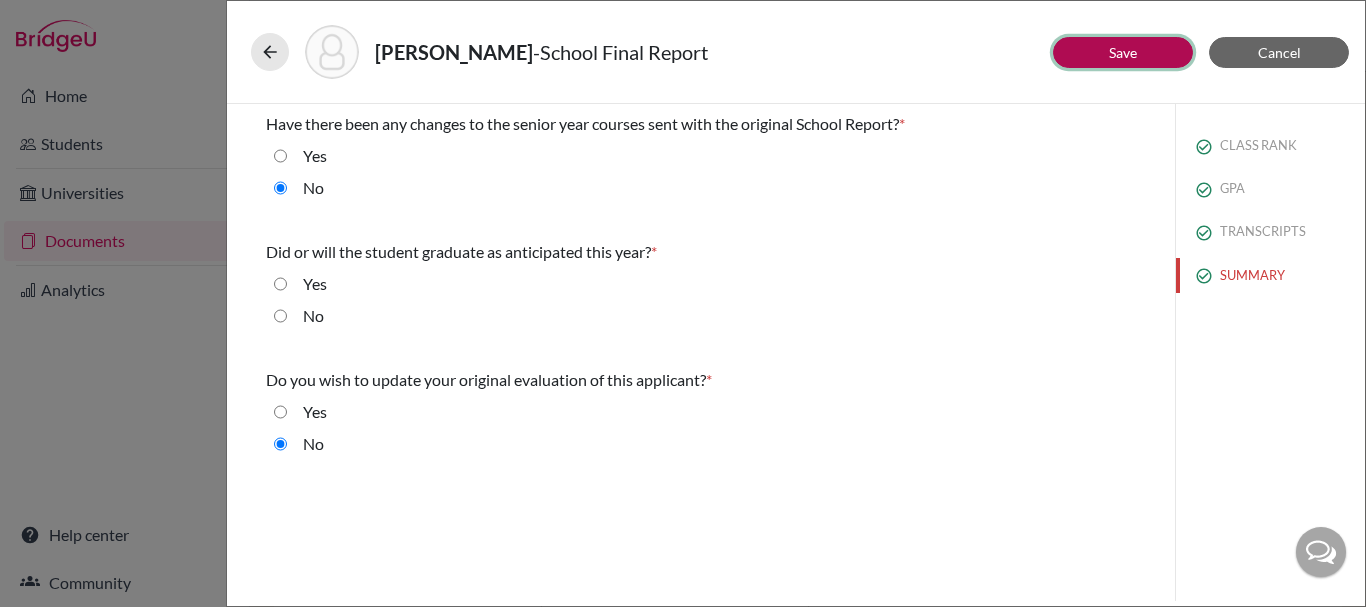 click on "Save" at bounding box center [1123, 52] 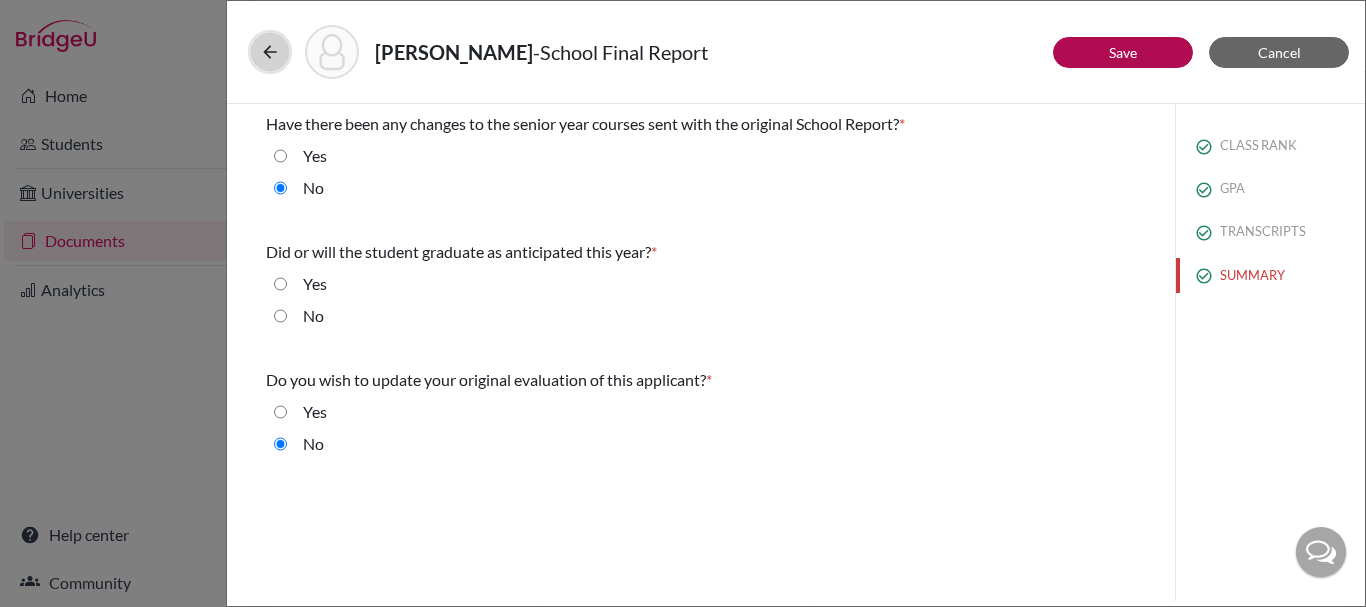 click at bounding box center (270, 52) 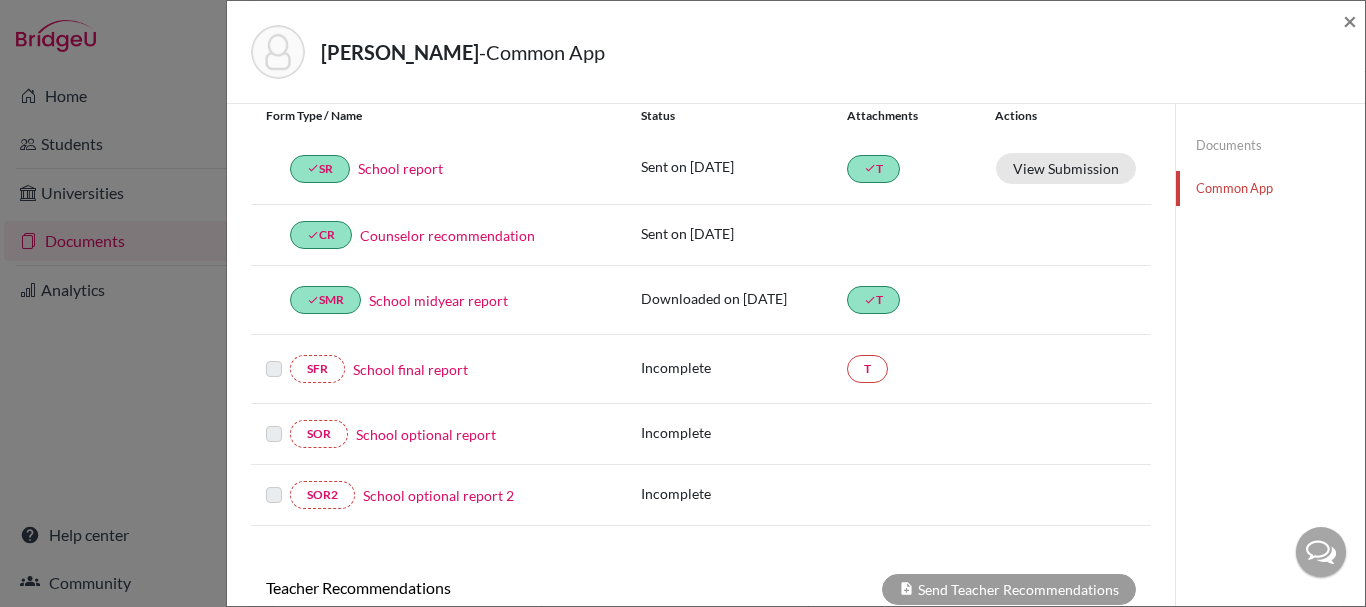 scroll, scrollTop: 246, scrollLeft: 0, axis: vertical 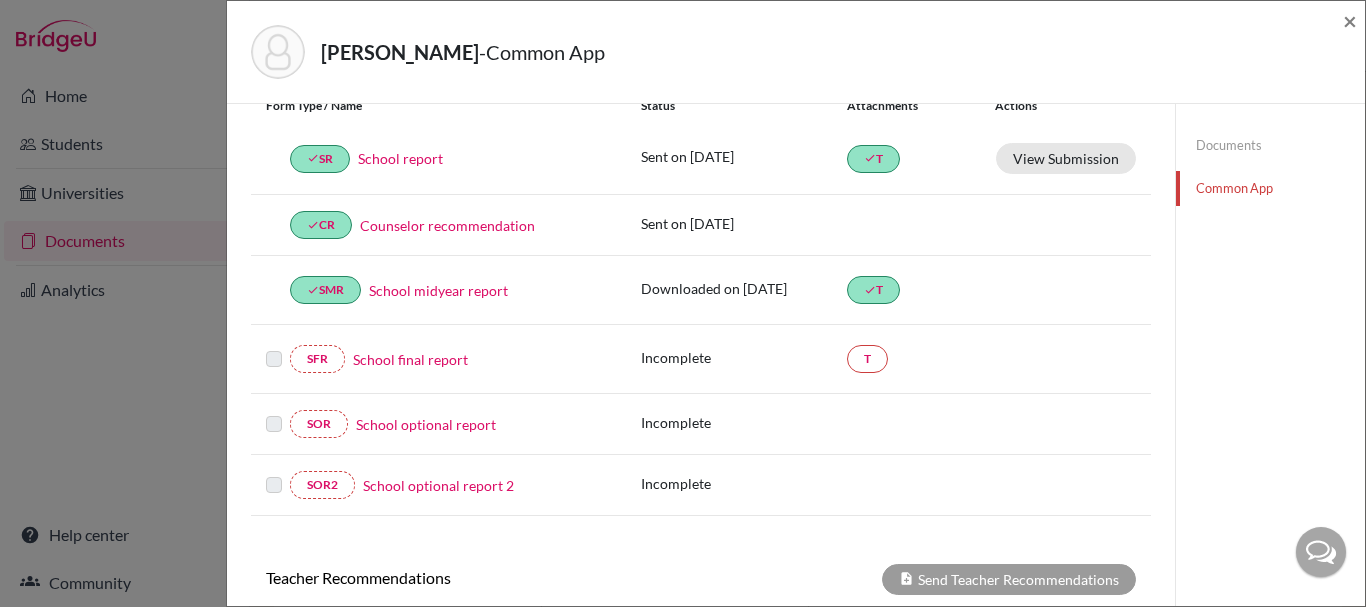 click on "School final report" at bounding box center (410, 359) 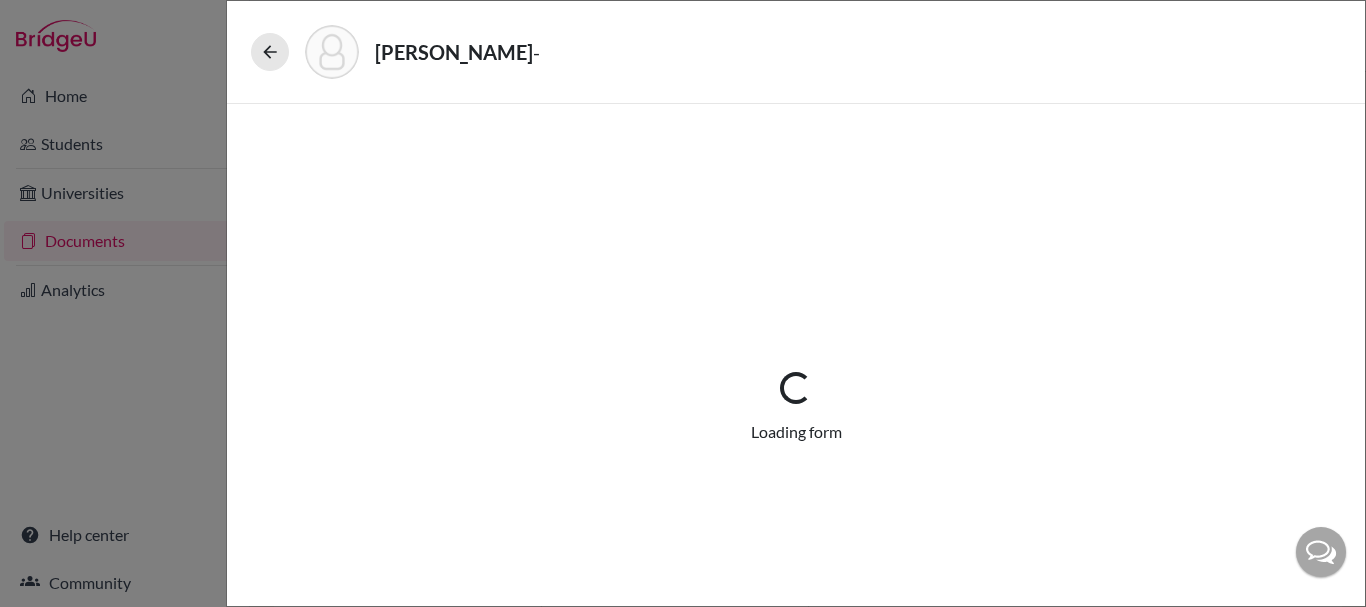 select on "5" 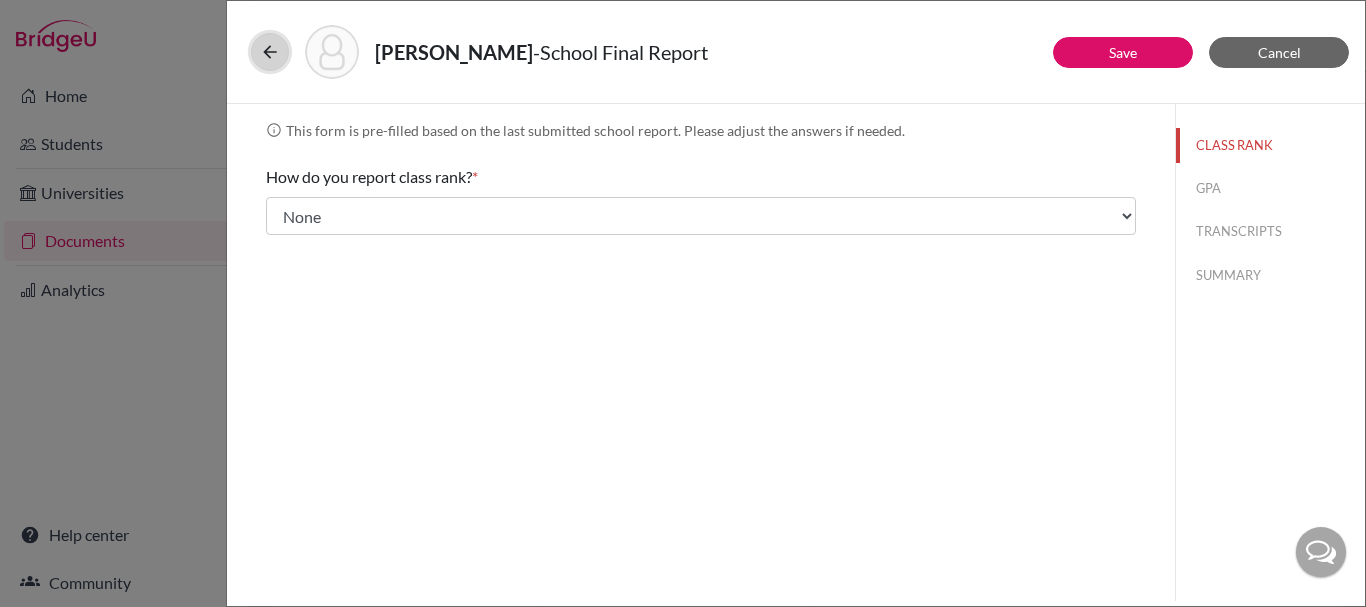 click at bounding box center (270, 52) 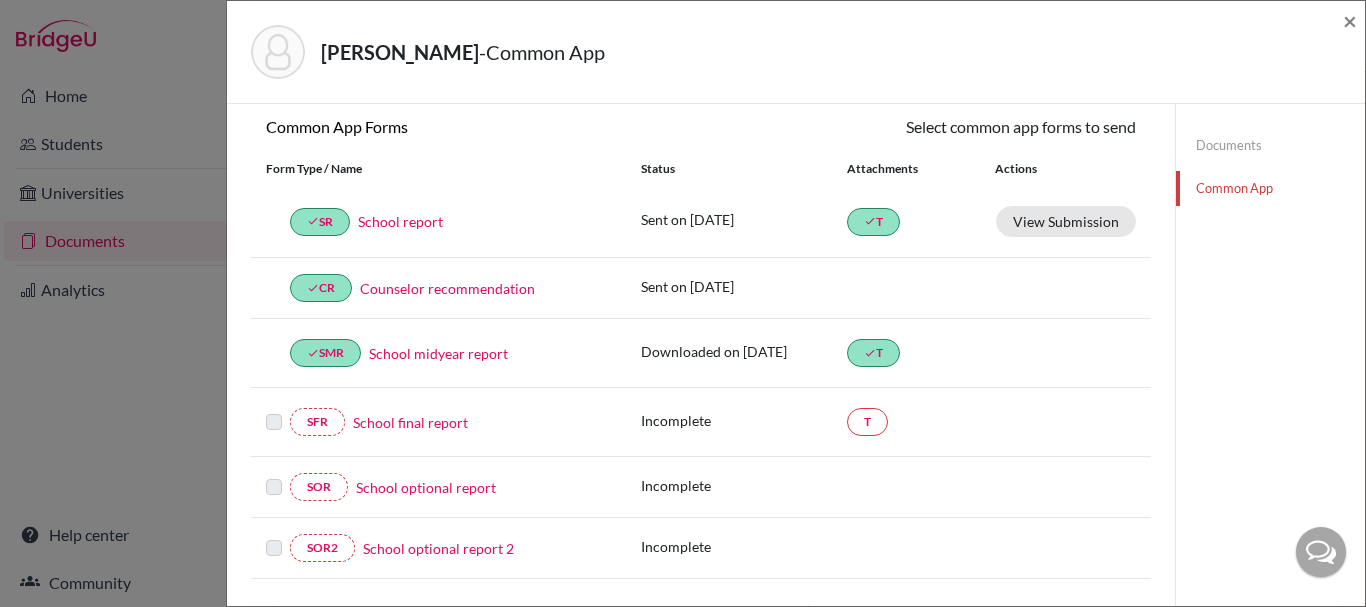 scroll, scrollTop: 236, scrollLeft: 0, axis: vertical 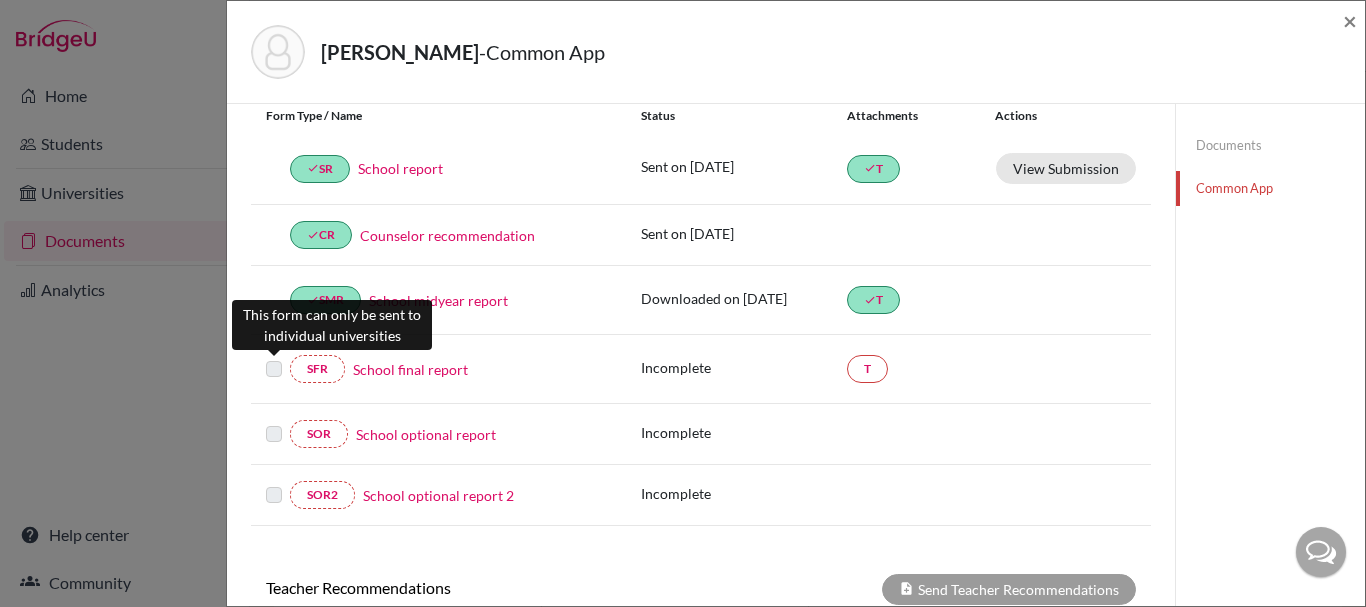 click at bounding box center (274, 357) 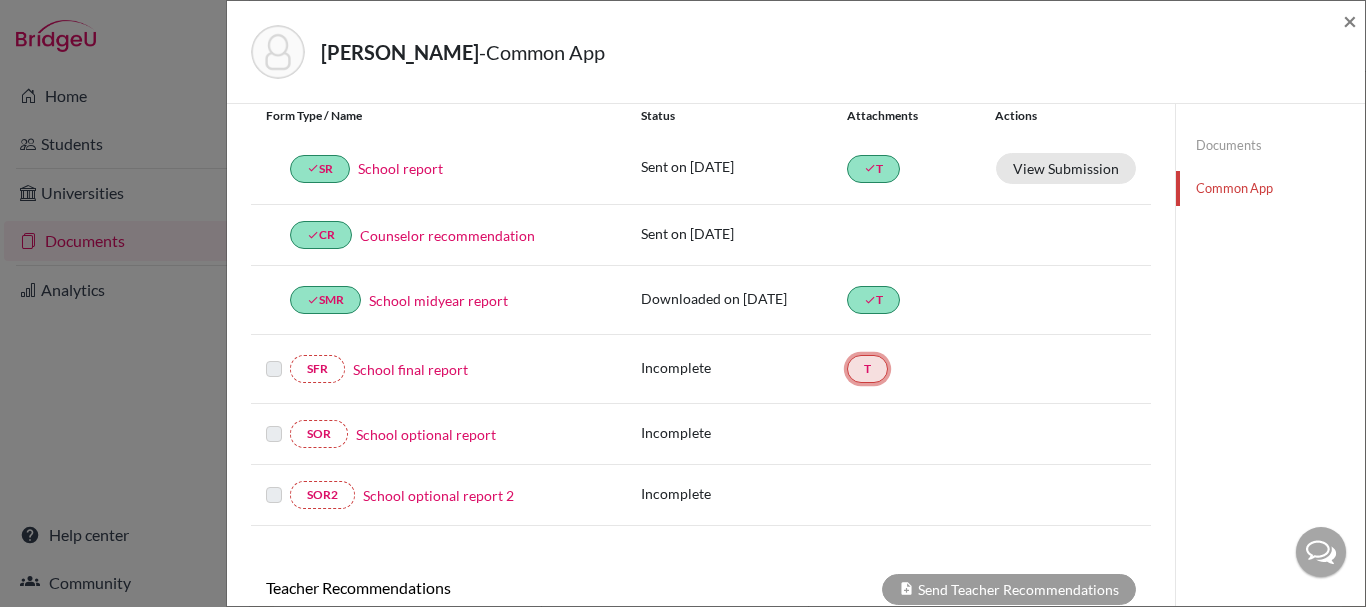 click on "T" 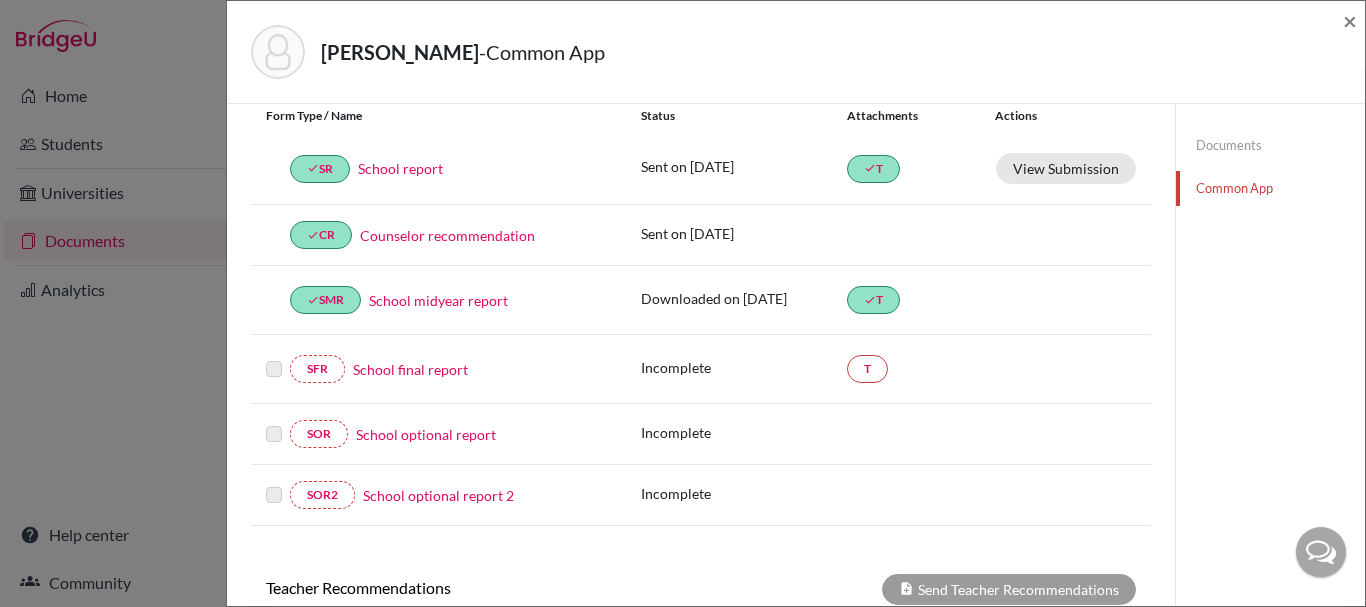 click on "Incomplete" at bounding box center (744, 367) 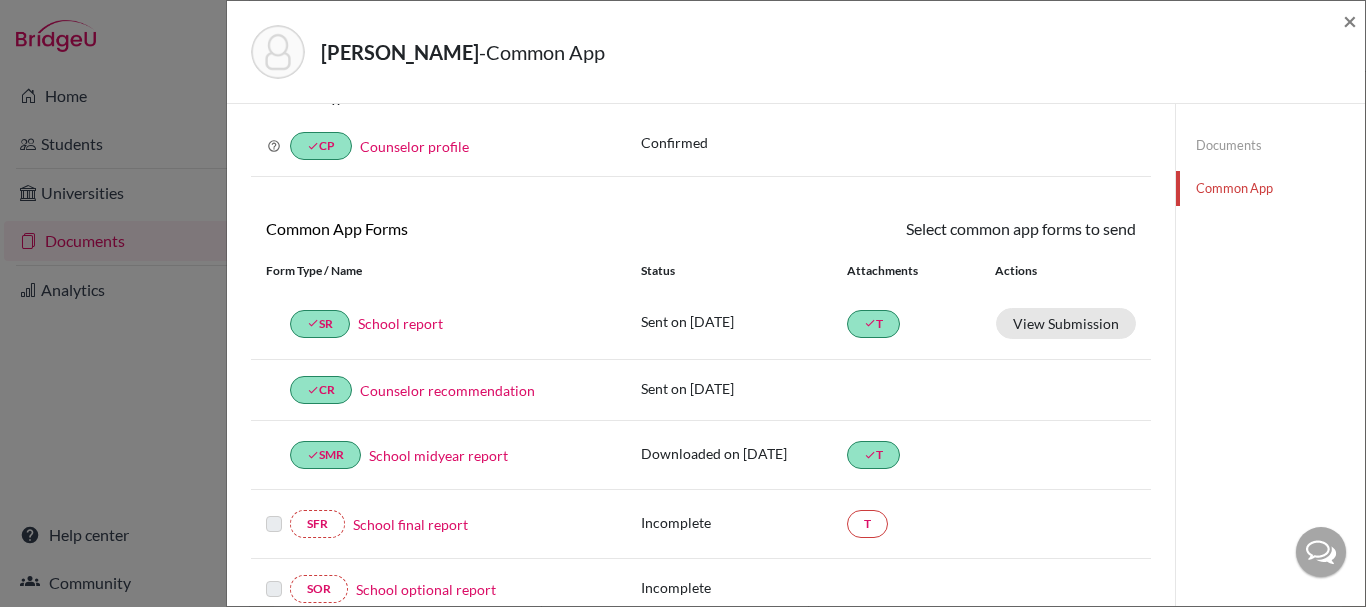 scroll, scrollTop: 58, scrollLeft: 0, axis: vertical 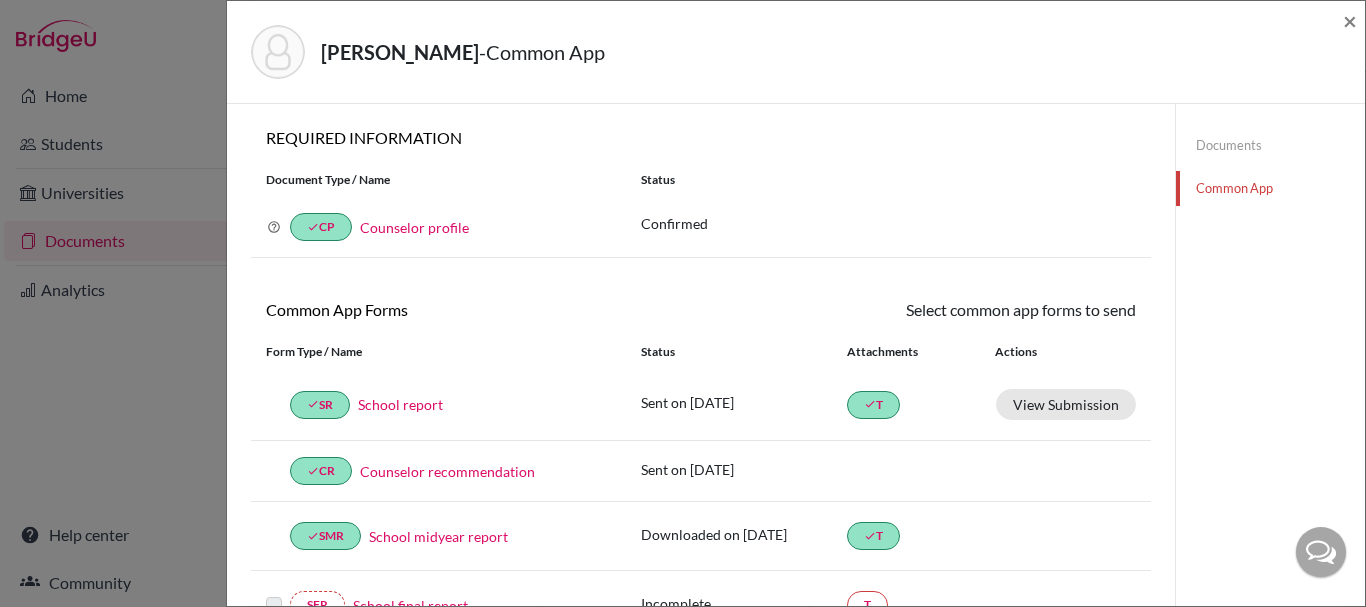 click on "Common App" 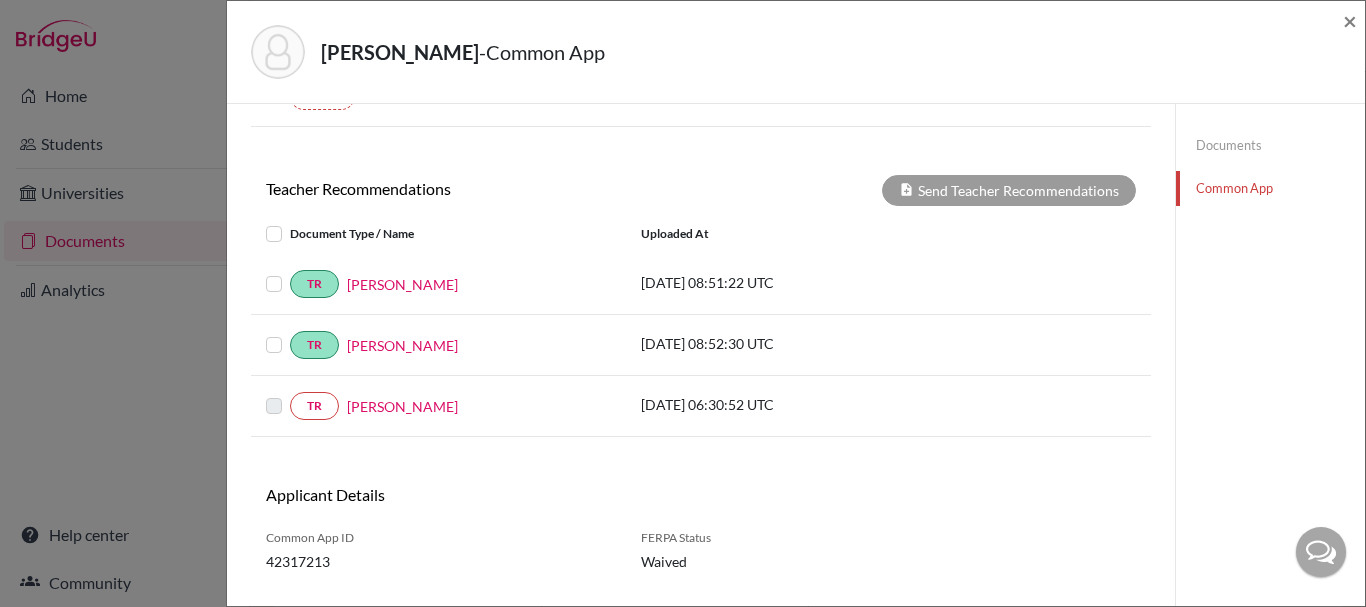scroll, scrollTop: 681, scrollLeft: 0, axis: vertical 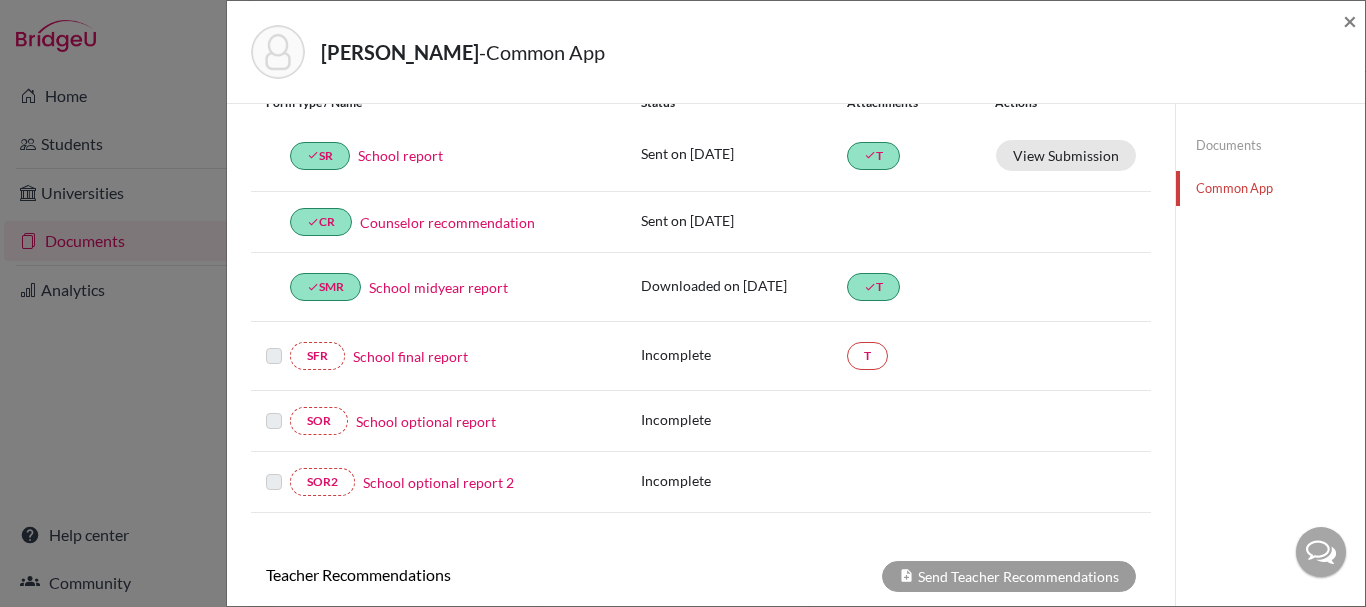 click on "Documents" 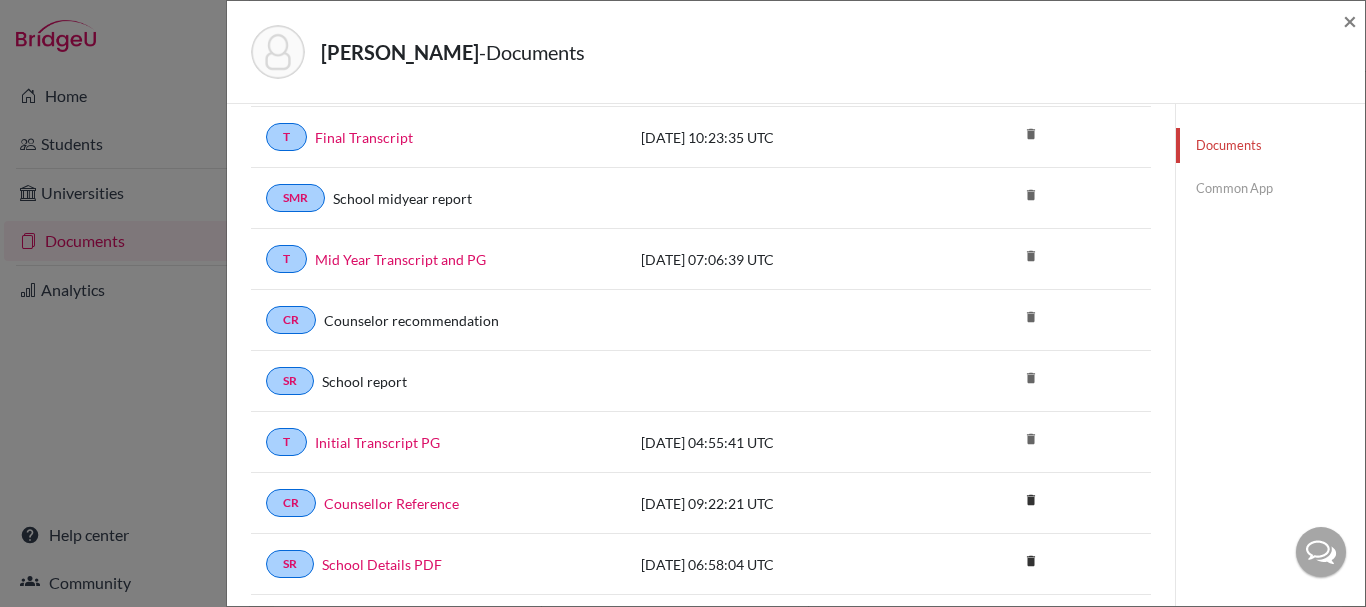 scroll, scrollTop: 0, scrollLeft: 0, axis: both 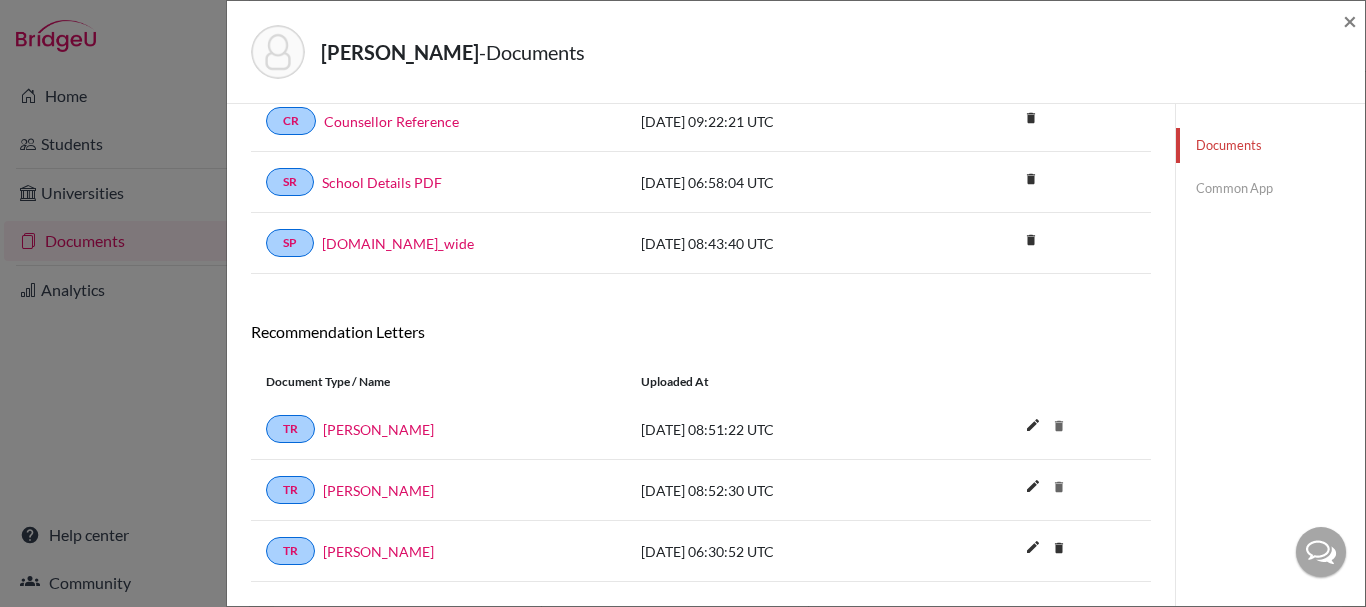 click on "Common App" 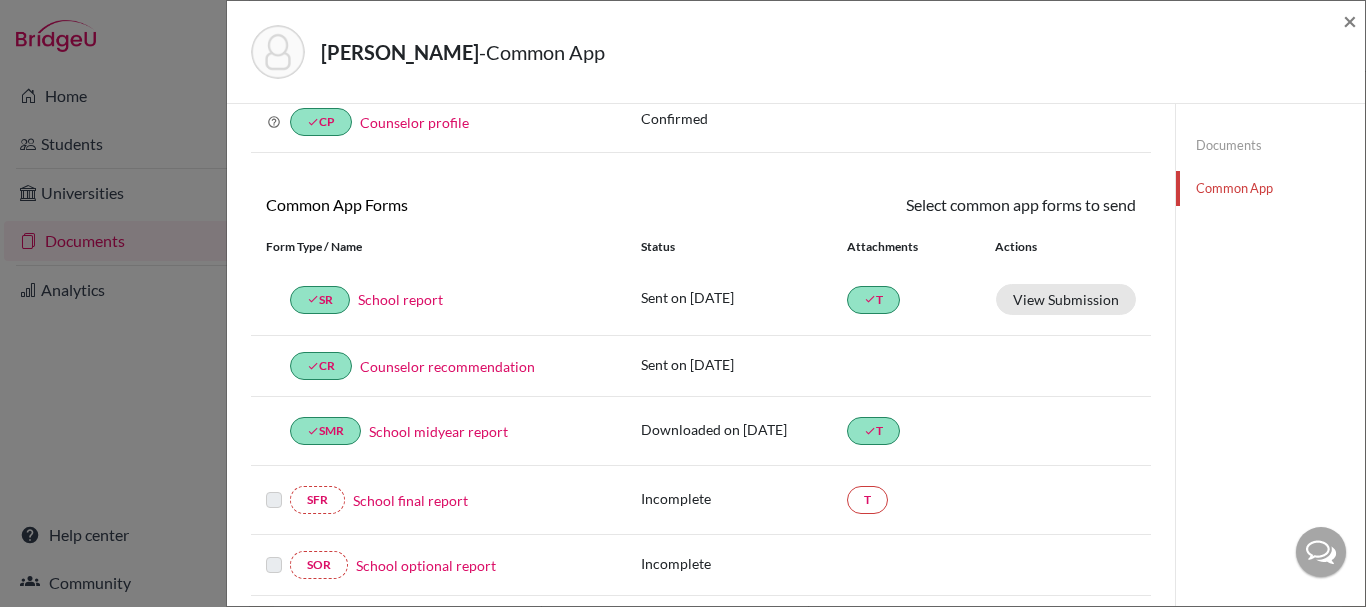 scroll, scrollTop: 537, scrollLeft: 0, axis: vertical 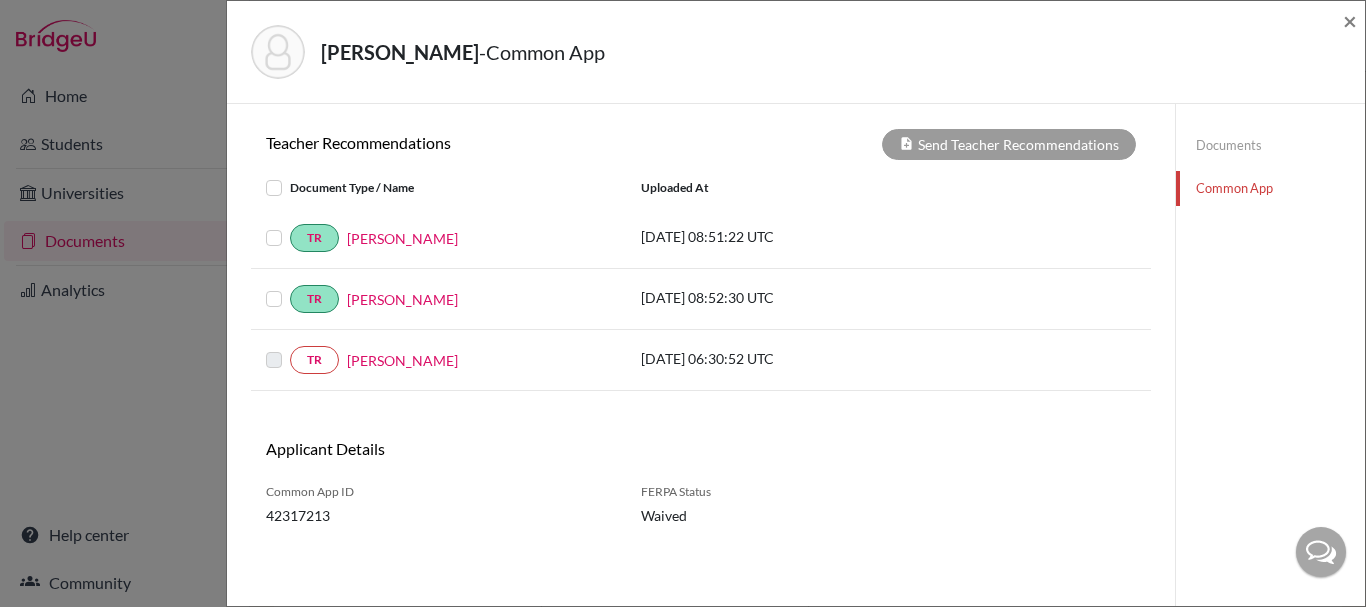 click at bounding box center (290, 226) 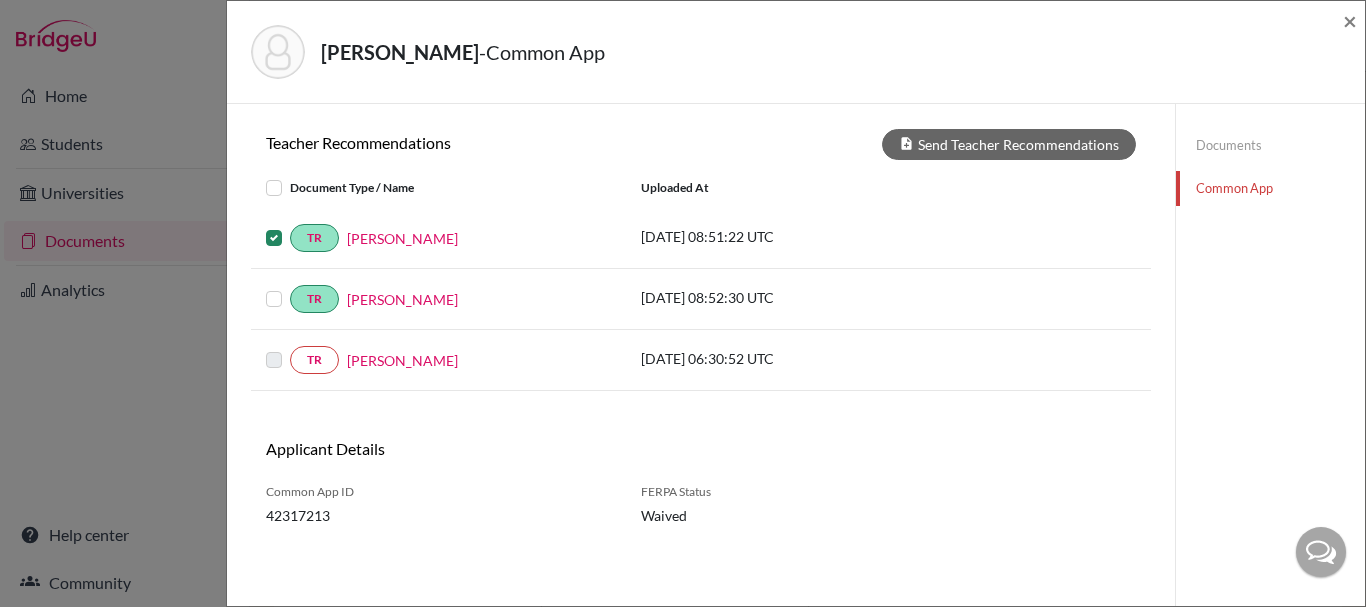 click at bounding box center (290, 287) 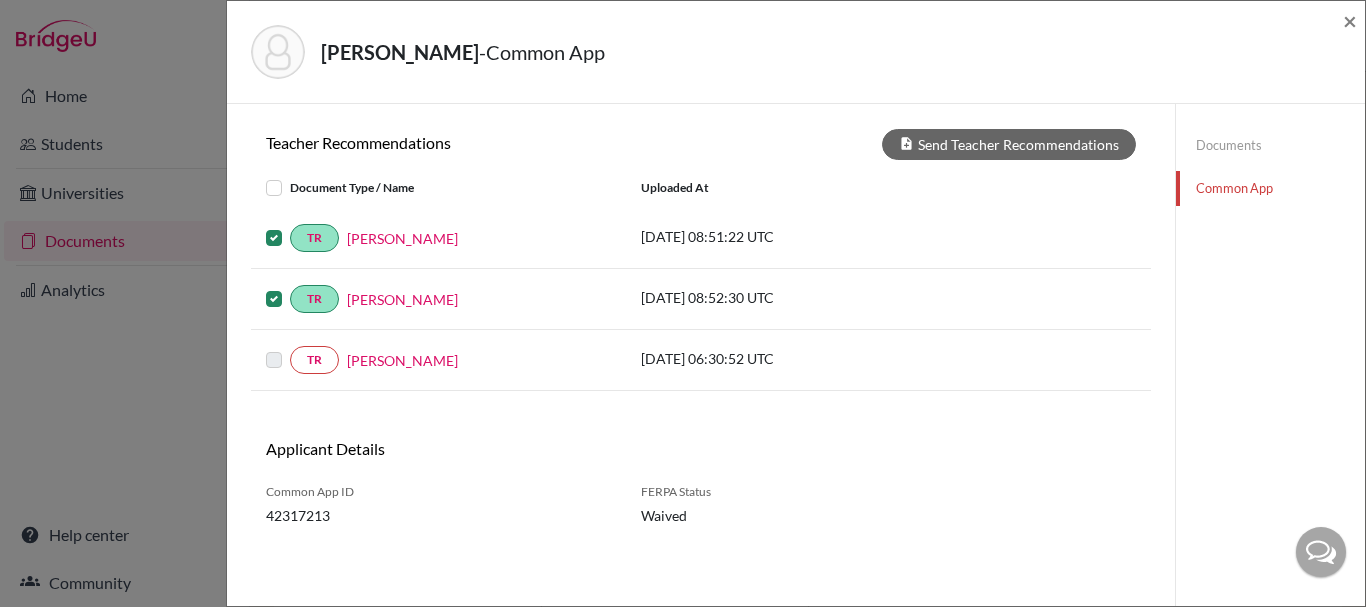 click at bounding box center (290, 287) 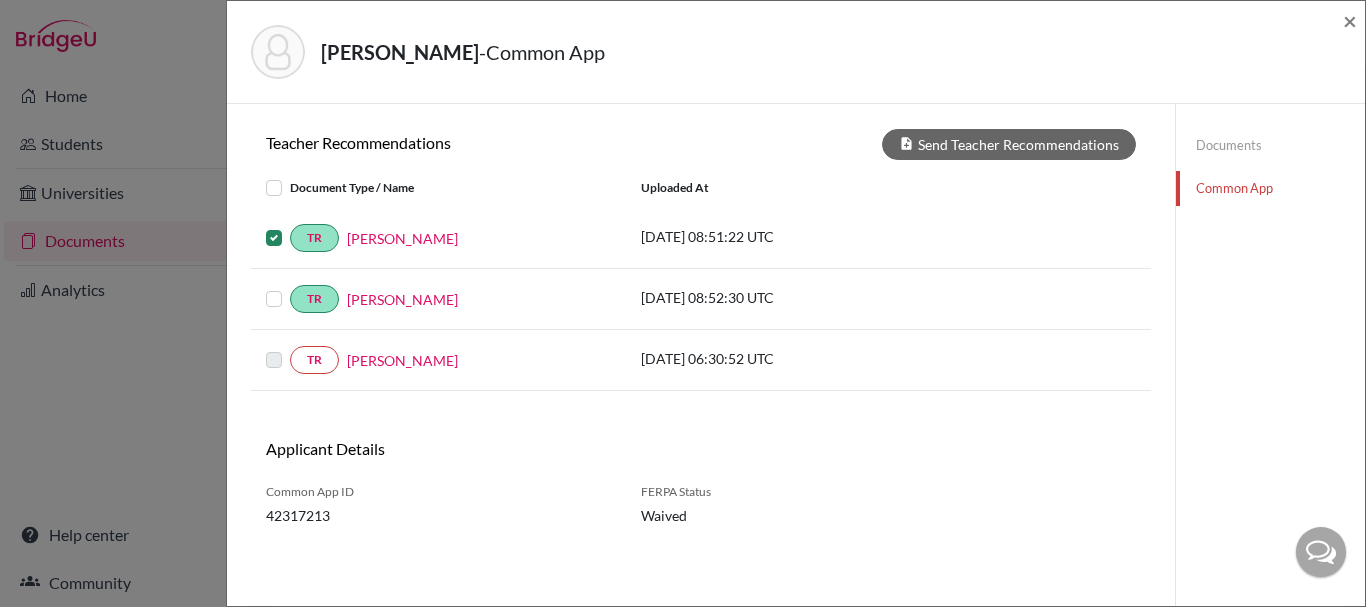 click at bounding box center [290, 348] 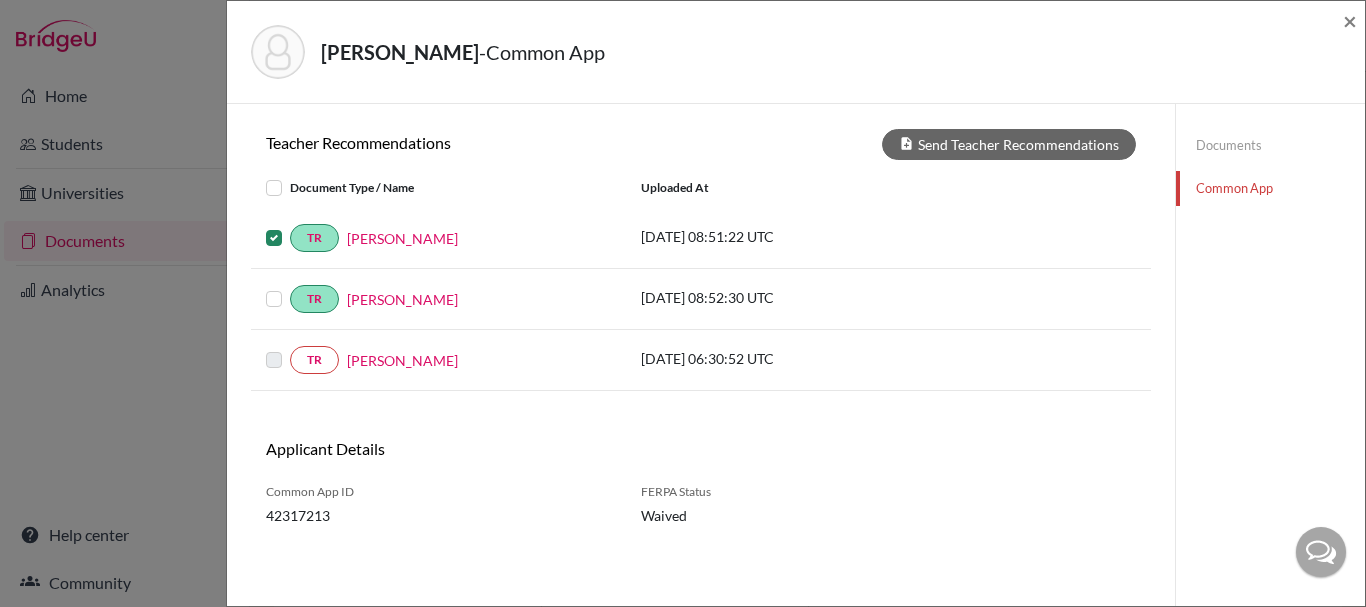 click at bounding box center (290, 348) 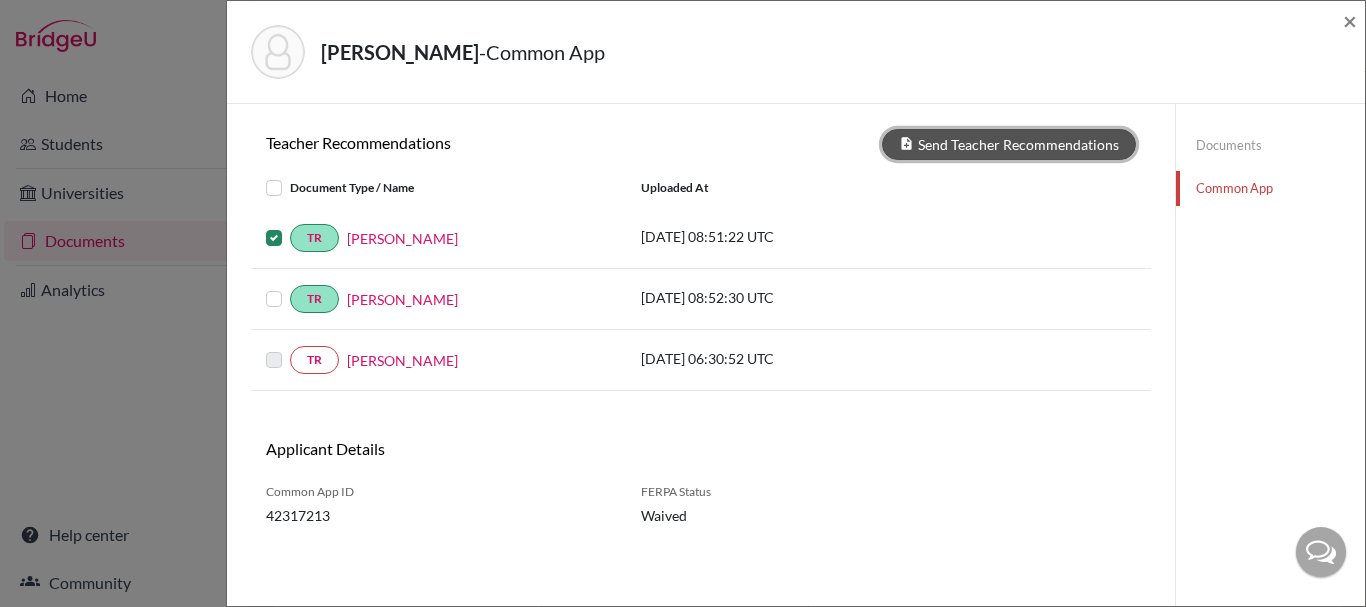 click on "Send Teacher Recommendations" at bounding box center (1009, 144) 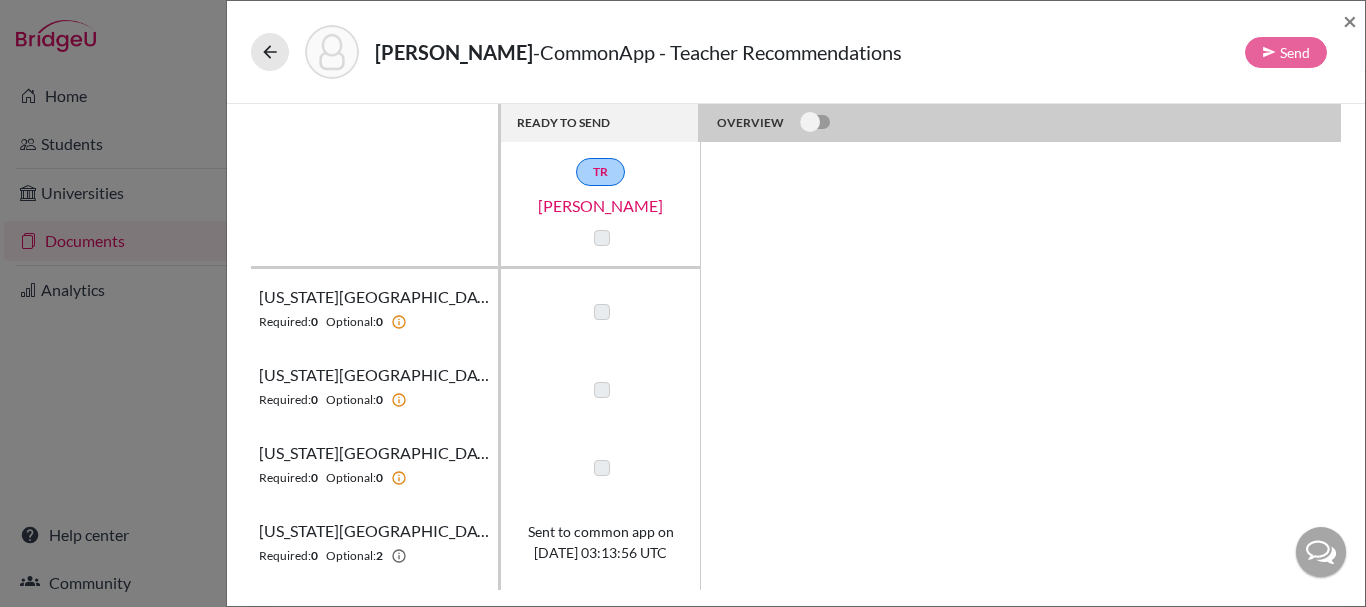 click at bounding box center [602, 238] 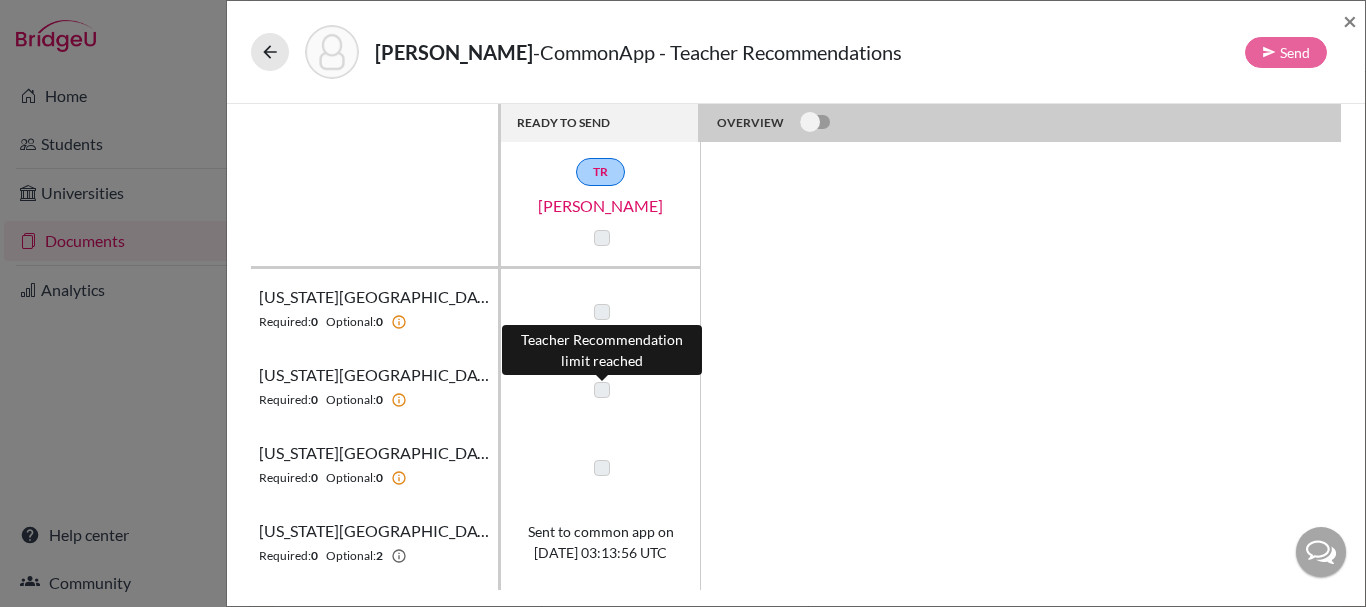 click at bounding box center (602, 390) 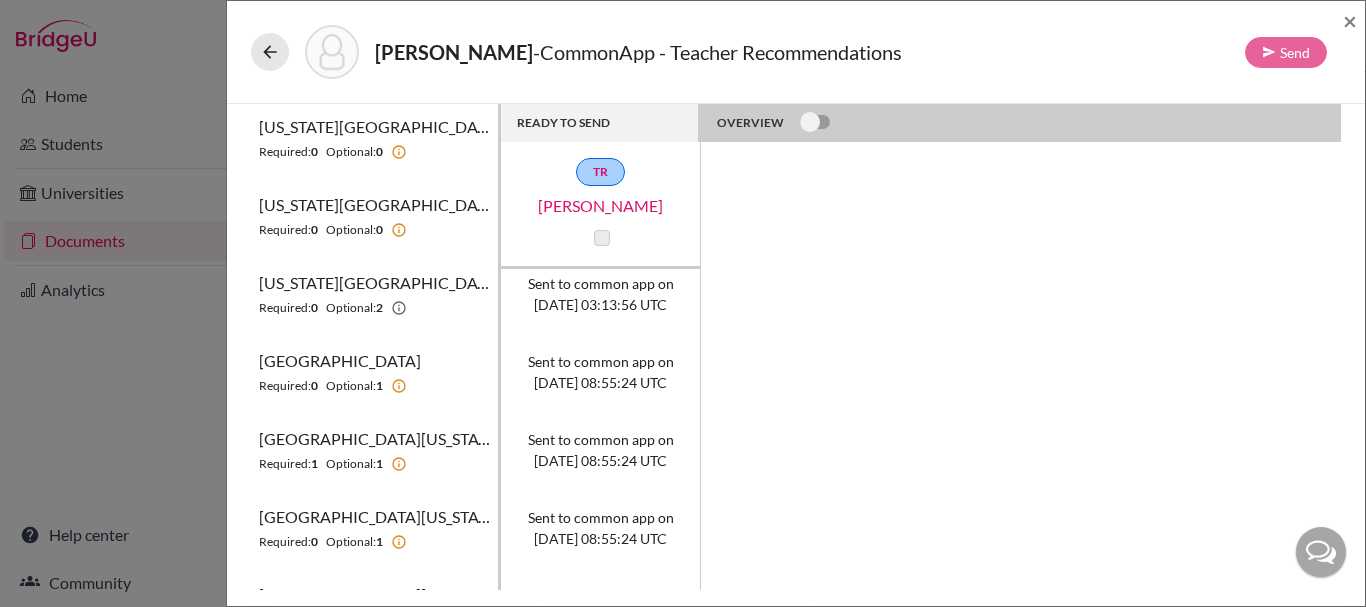 scroll, scrollTop: 250, scrollLeft: 0, axis: vertical 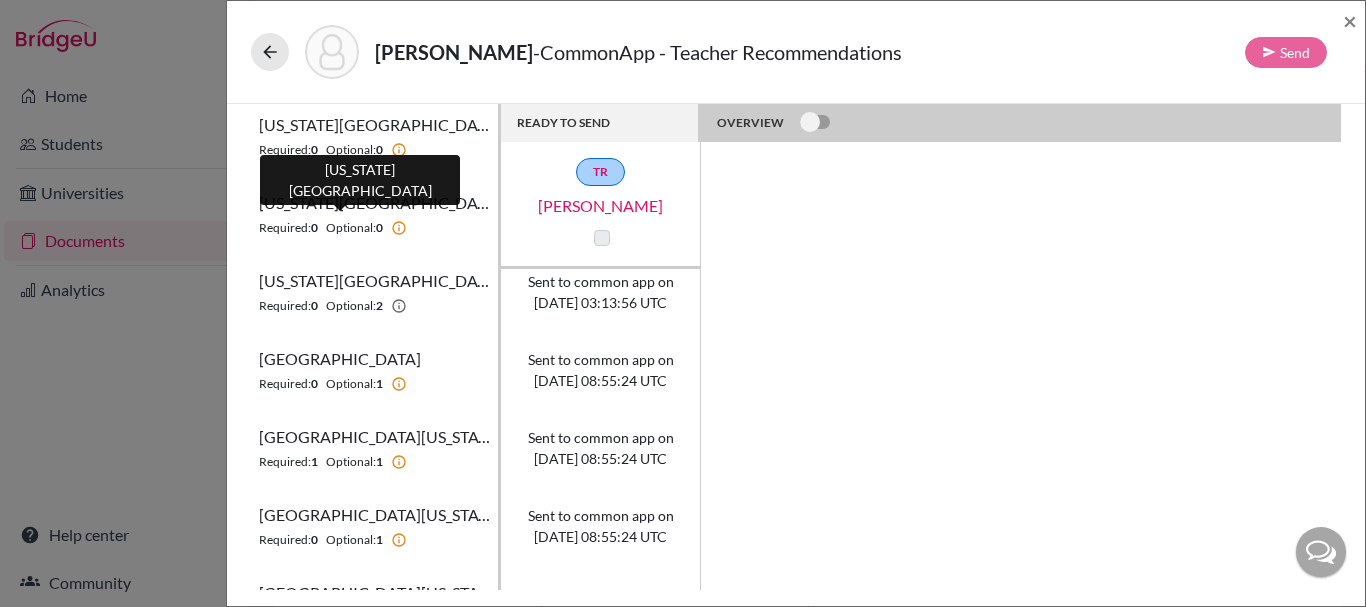 click on "Florida State University" at bounding box center (374, 203) 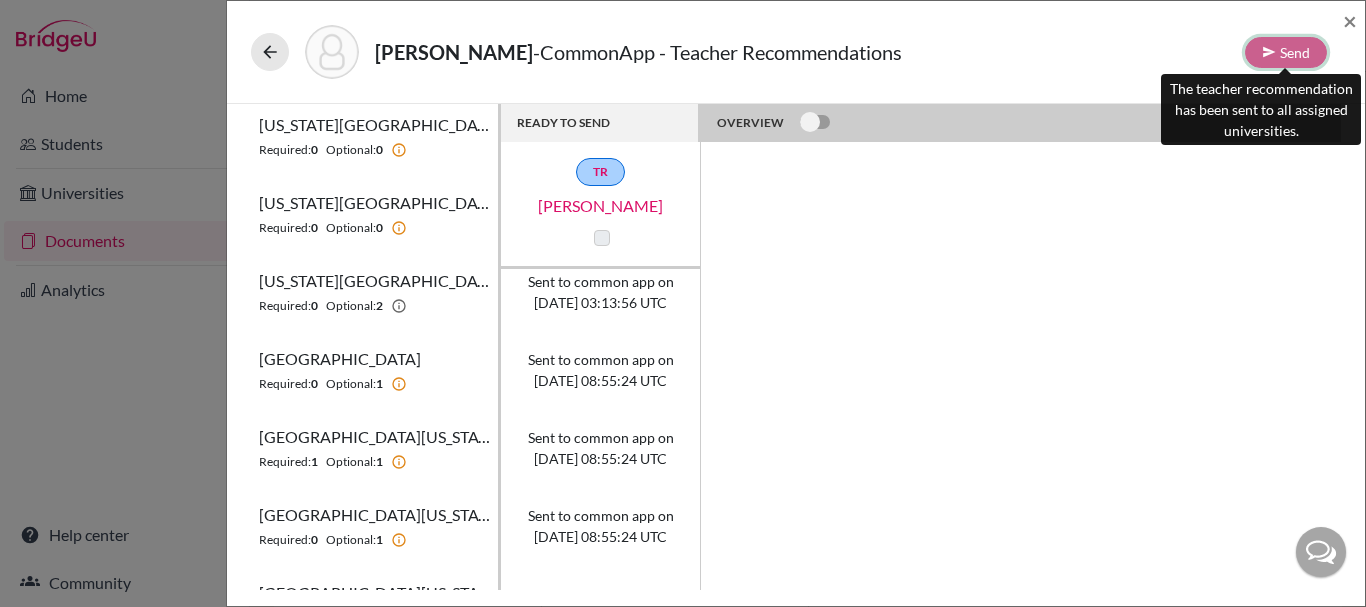 click on "Send" at bounding box center [1286, 52] 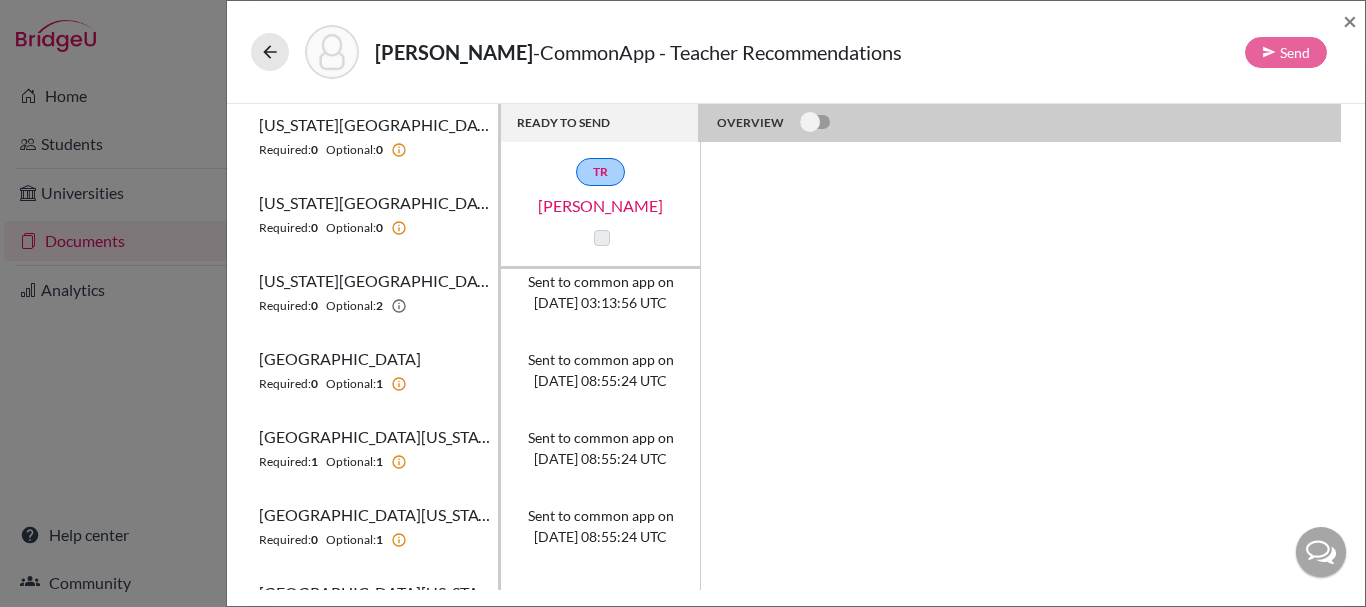 click on "READY TO SEND OVERVIEW TR Rachel Smith  TR Pastor Joe  Florida Atlantic University Required:  0  Optional:  0  Florida International University Required:  0  Optional:  0  Florida State University Required:  0  Optional:  0  New York University Required:  0  Optional:  2  Sent to common app on  2024-11-28 03:13:56 UTC University of Miami Required:  0  Optional:  1  Sent to common app on  2024-10-11 08:55:24 UTC University of North Carolina at Chapel Hill Required:  1  Optional:  1  Sent to common app on  2024-10-11 08:55:24 UTC Sent to common app on  2024-10-11 09:33:22 UTC University of North Carolina at Charlotte Required:  0  Optional:  1  Sent to common app on  2024-10-11 08:55:24 UTC University of South Florida Required:  0  Optional:  0  Wheaton College (Illinois) Required:  1  Optional:  1  Sent to common app on  2024-10-11 08:55:24 UTC Sent to common app on  2024-10-11 09:33:22 UTC" at bounding box center (796, 347) 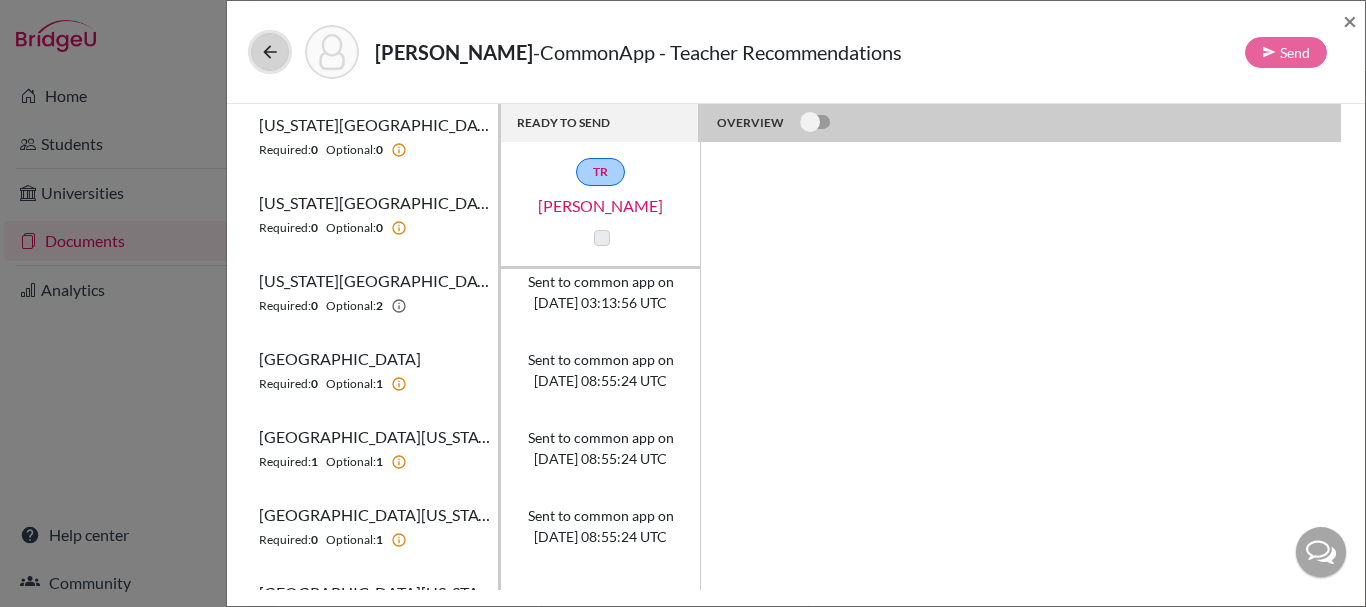 click at bounding box center [270, 52] 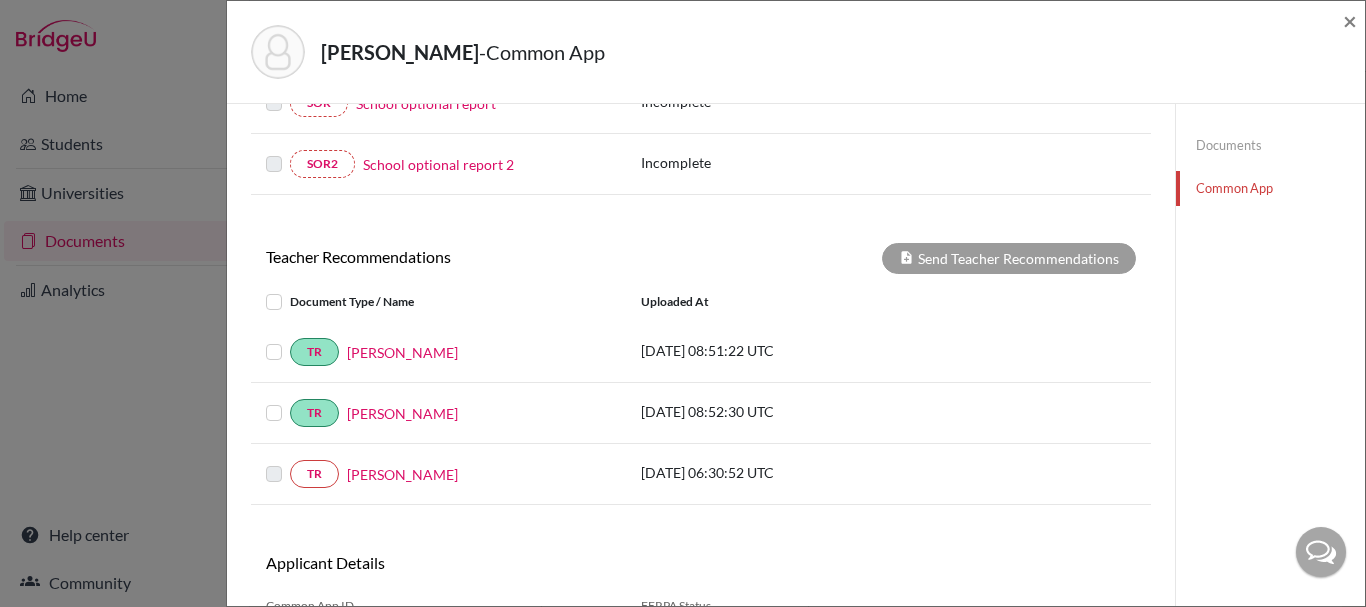 scroll, scrollTop: 572, scrollLeft: 0, axis: vertical 